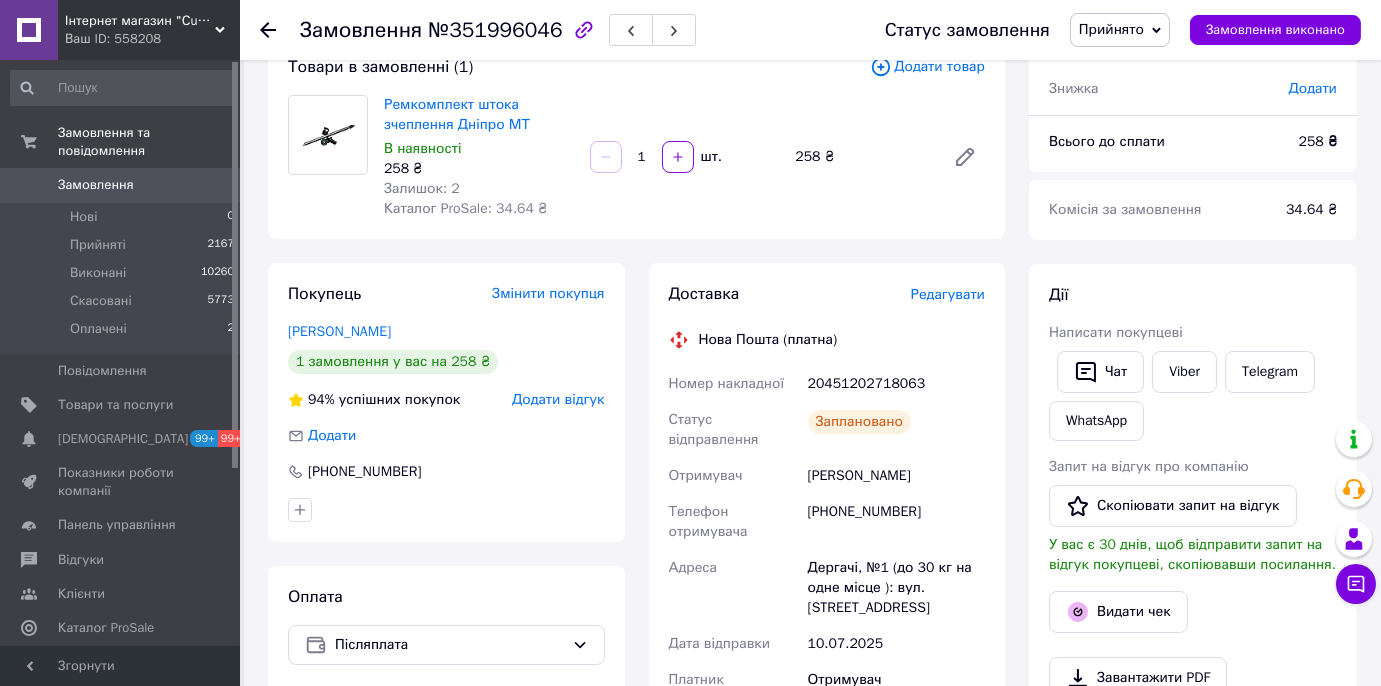 scroll, scrollTop: 136, scrollLeft: 0, axis: vertical 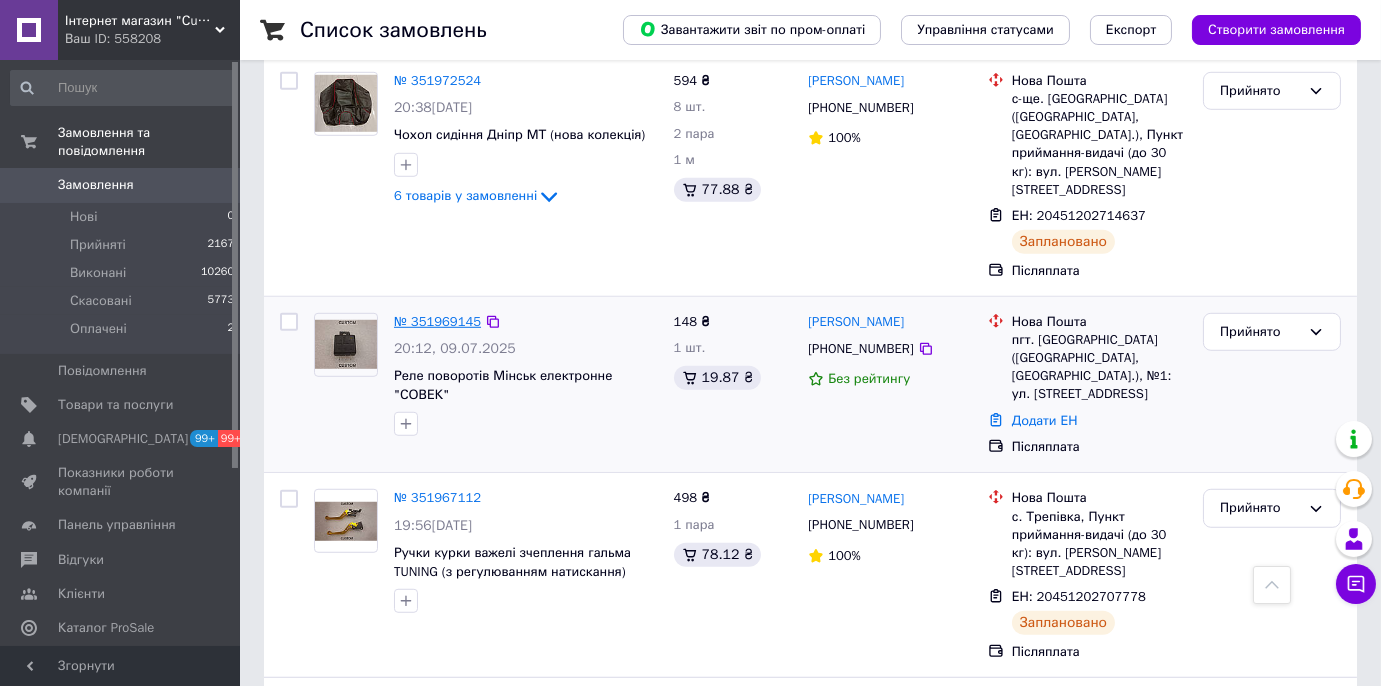 click on "№ 351969145" at bounding box center (437, 321) 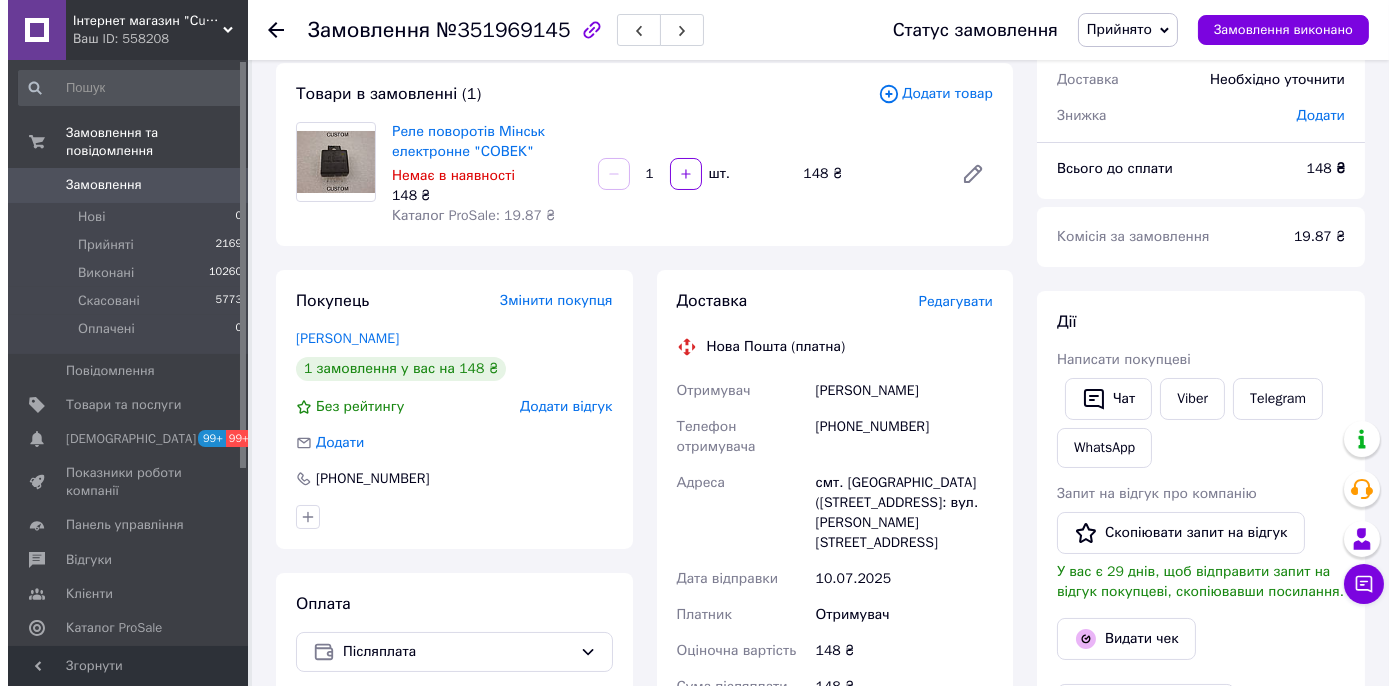 scroll, scrollTop: 0, scrollLeft: 0, axis: both 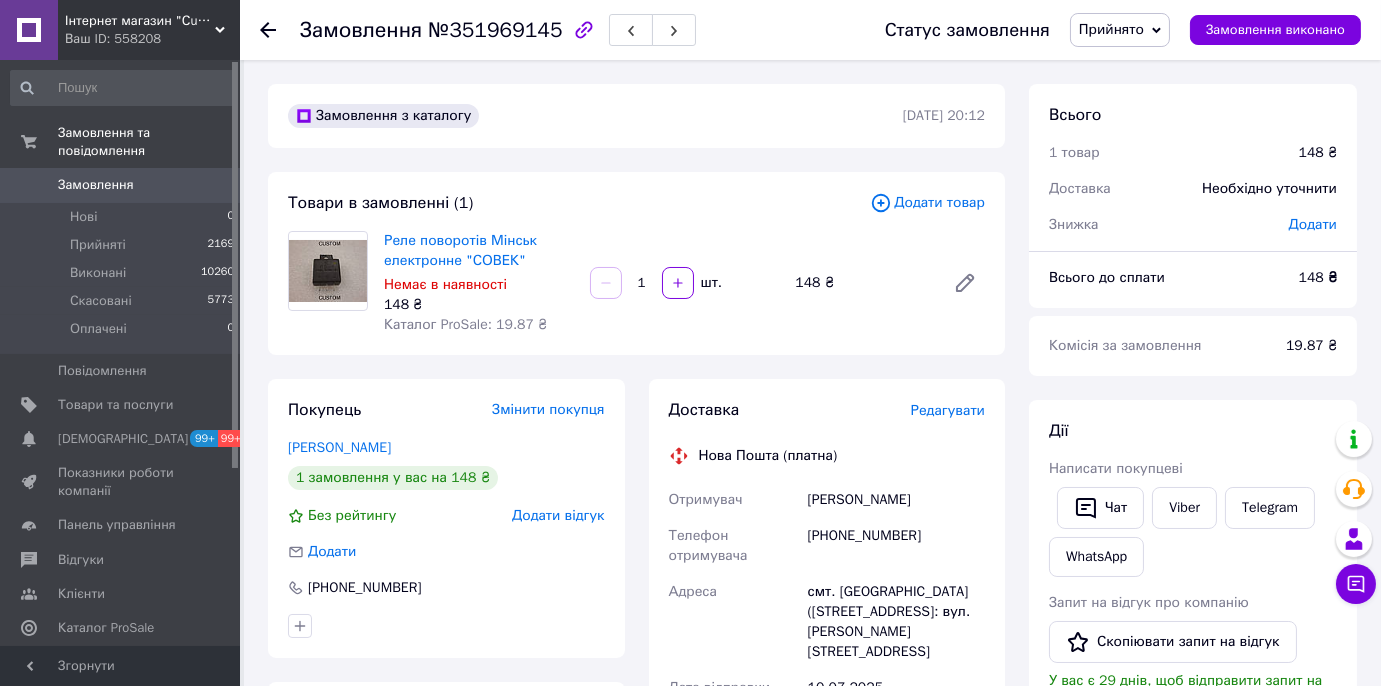 click 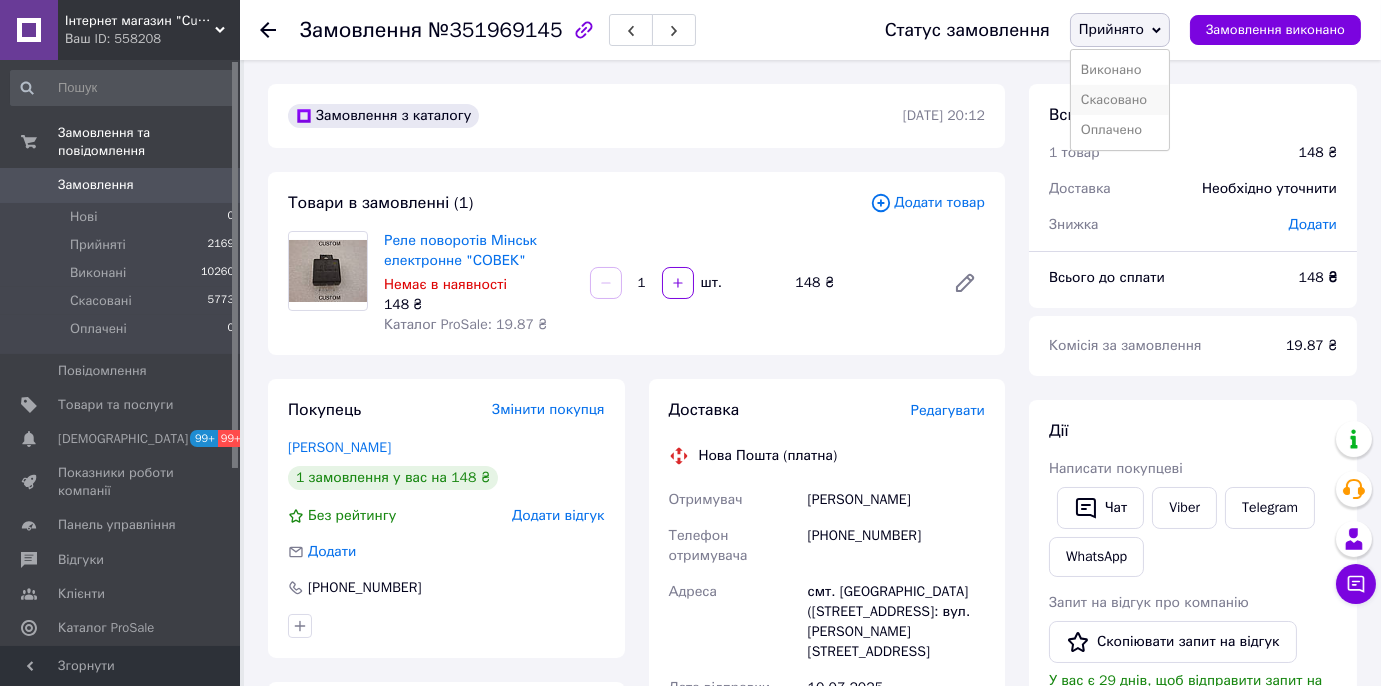 click on "Скасовано" at bounding box center [1120, 100] 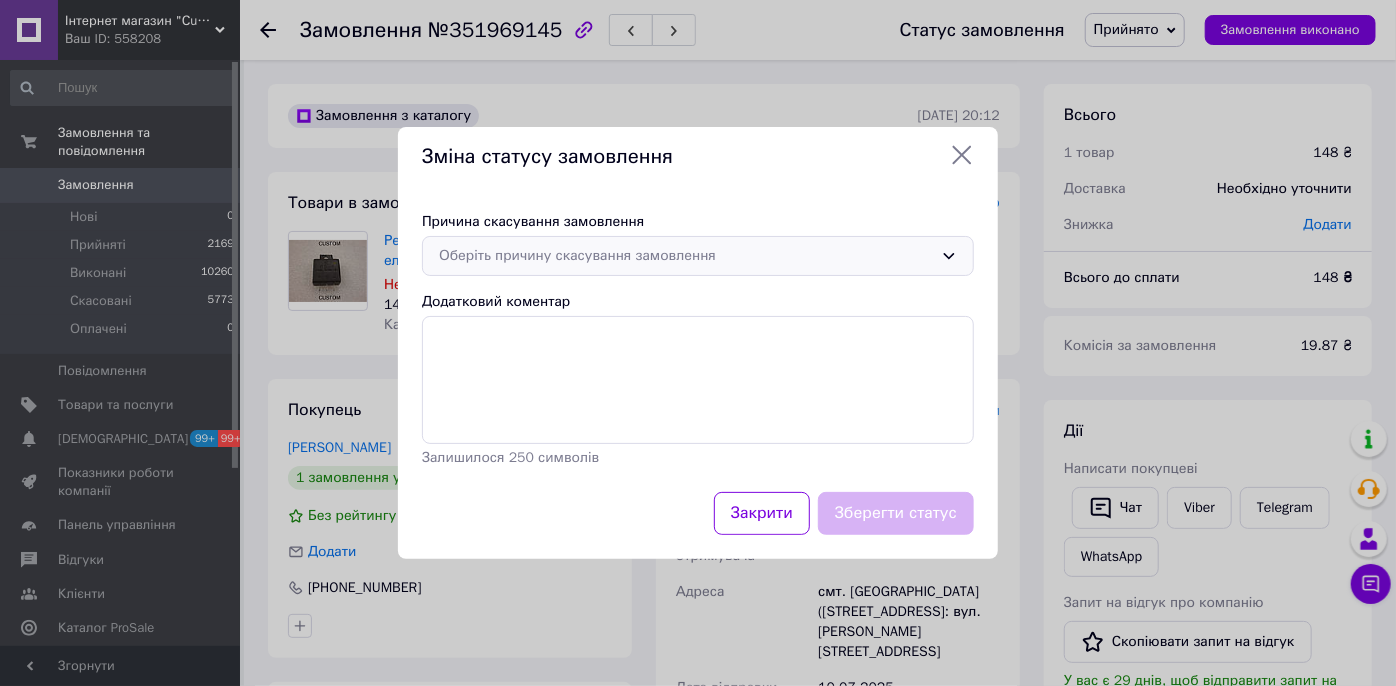 click on "Оберіть причину скасування замовлення" at bounding box center (686, 256) 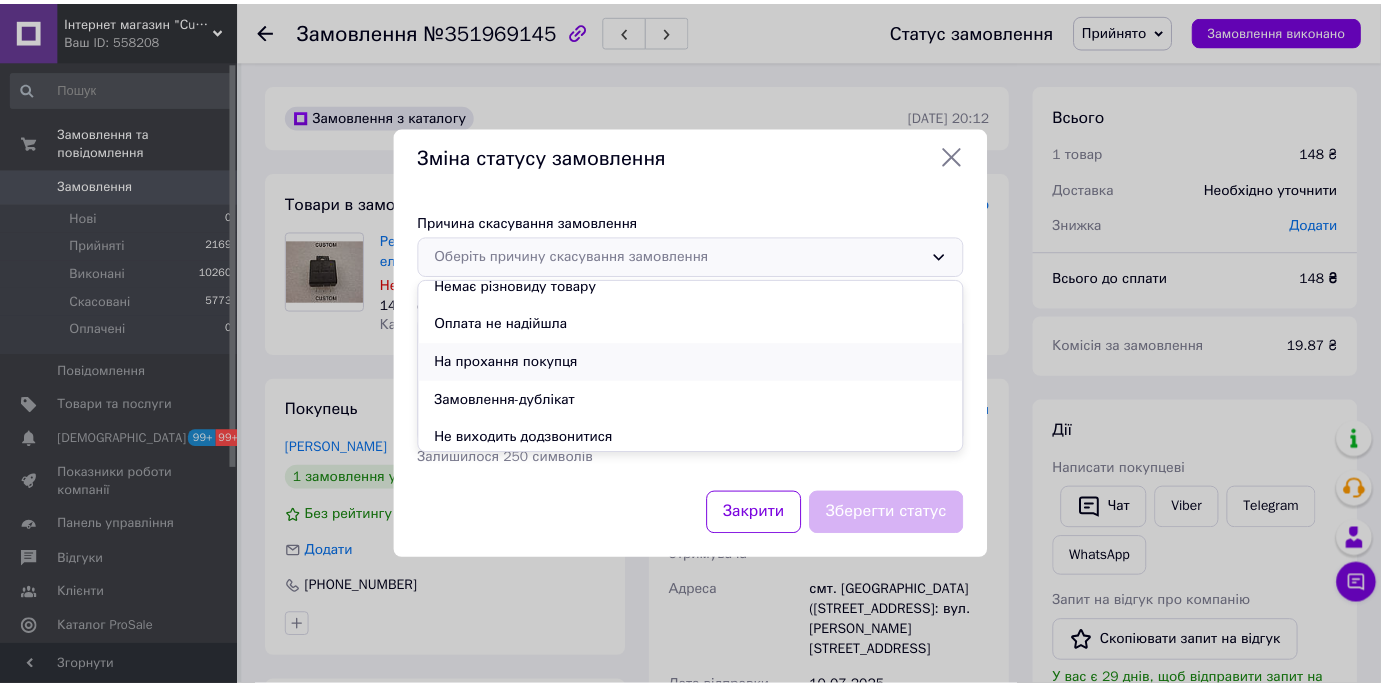 scroll, scrollTop: 93, scrollLeft: 0, axis: vertical 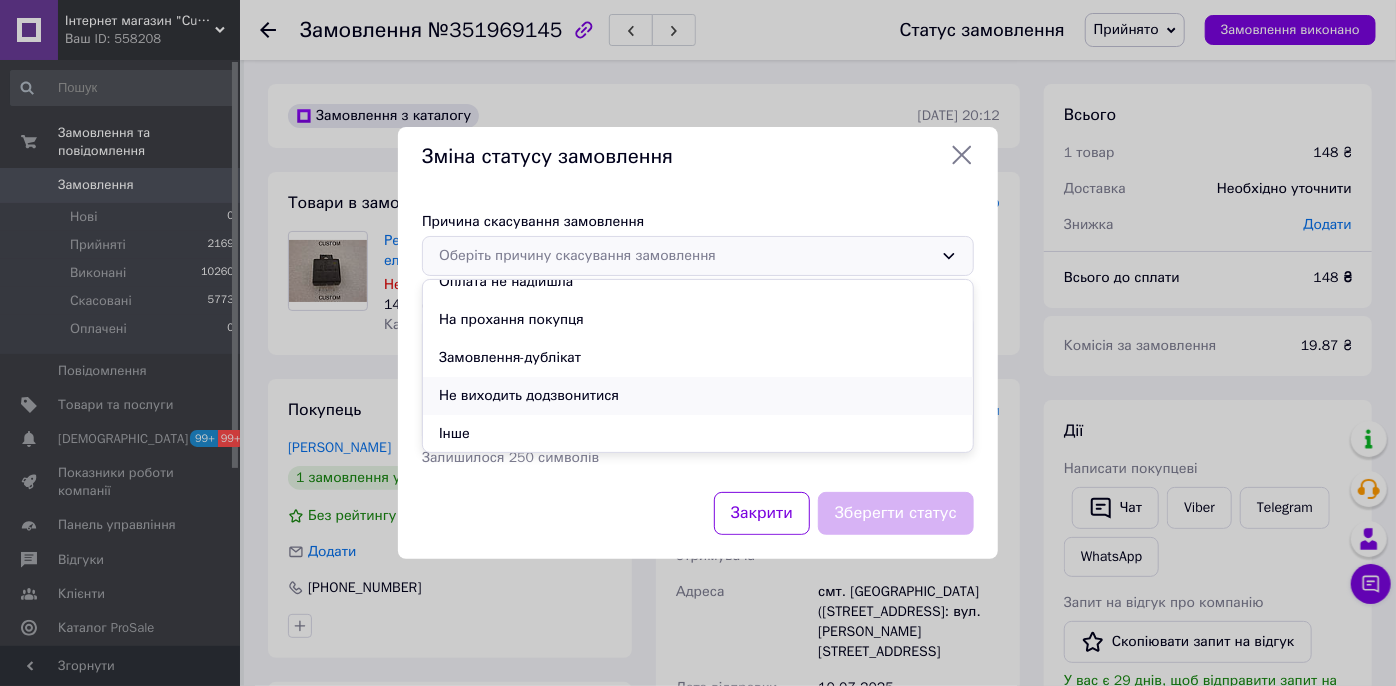 click on "Не виходить додзвонитися" at bounding box center (698, 396) 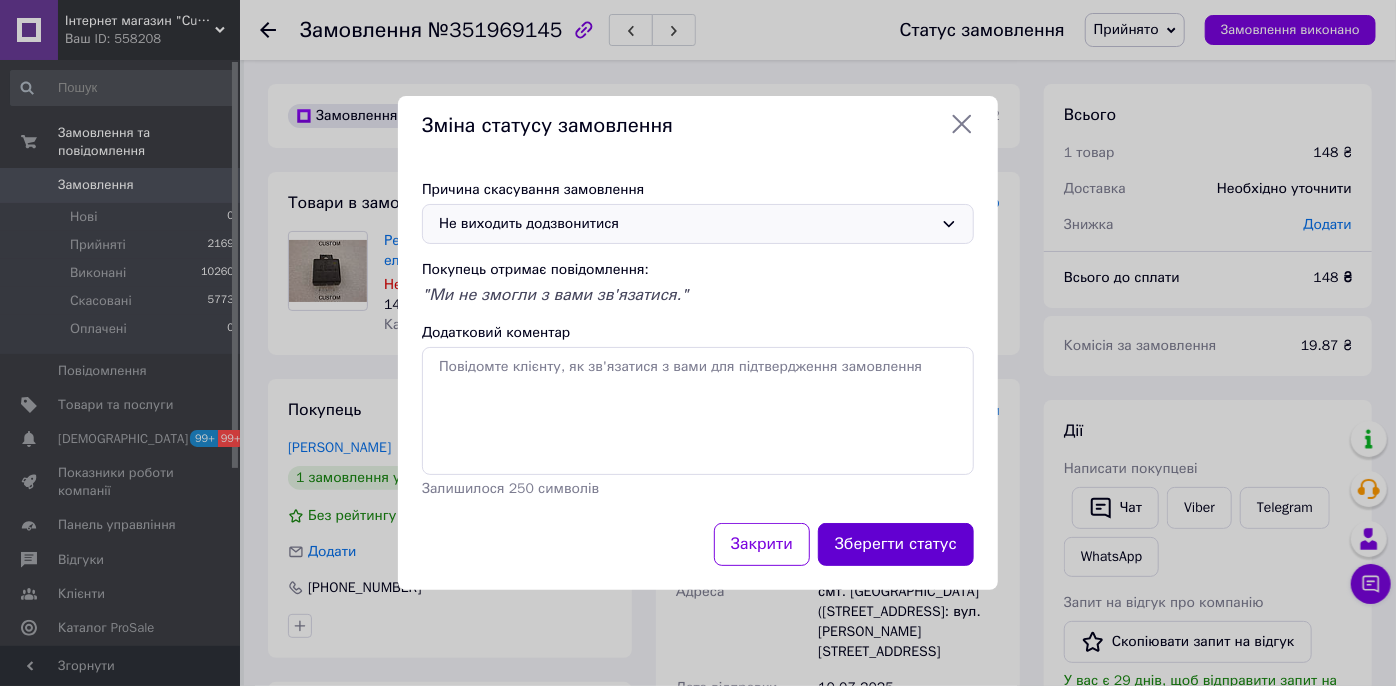 click on "Зберегти статус" at bounding box center [896, 544] 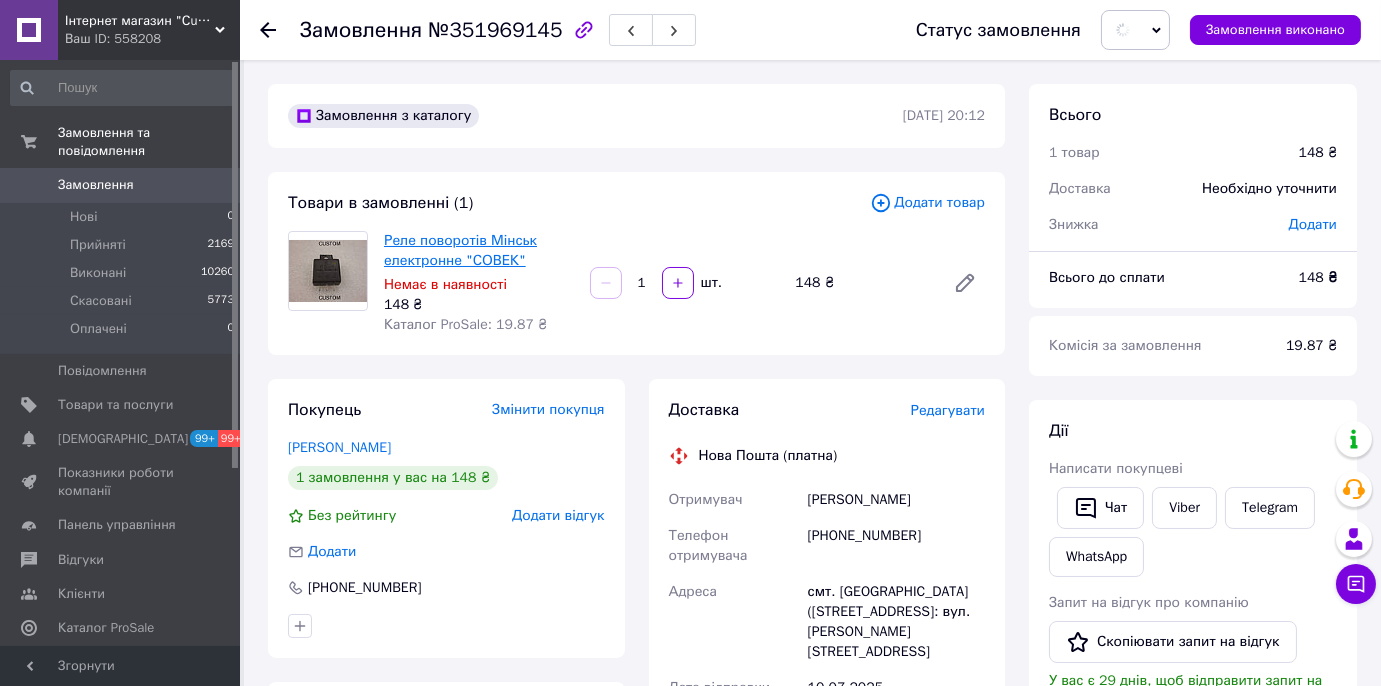 click on "Реле поворотів Мінськ електронне "СОВЕК"" at bounding box center (460, 250) 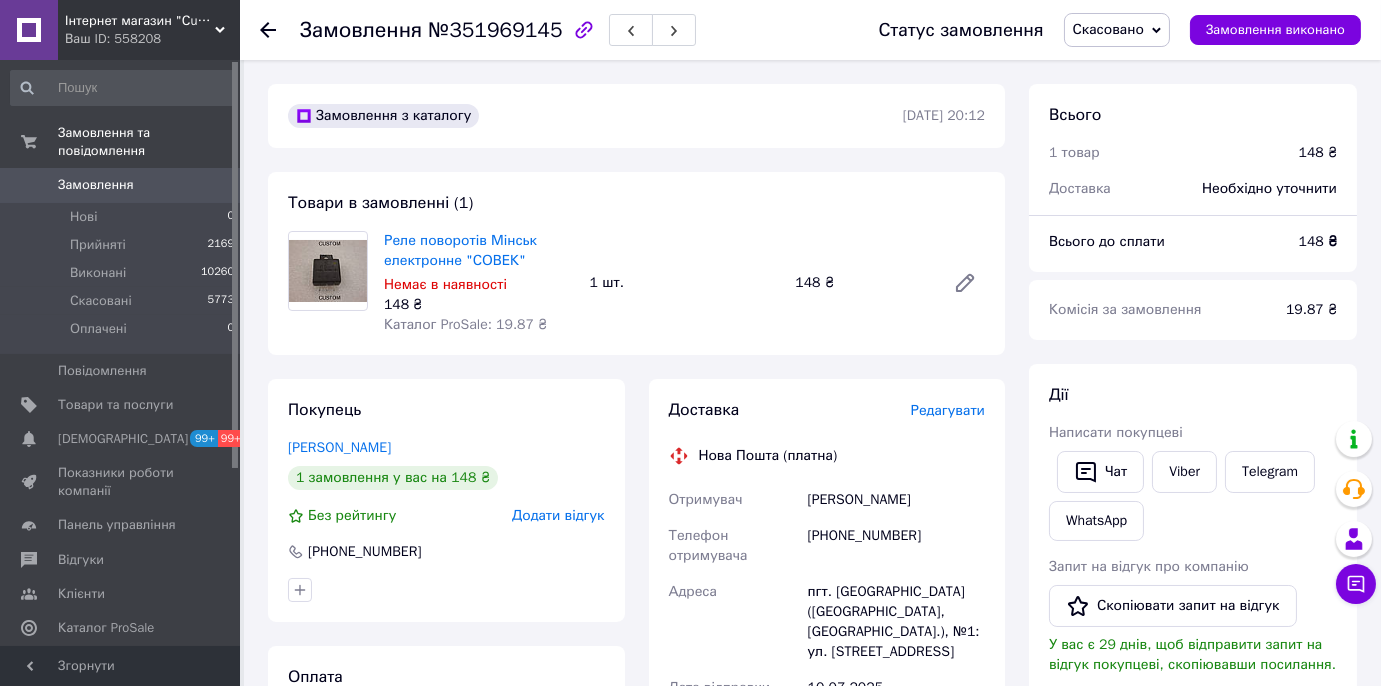 click on "Замовлення" at bounding box center (96, 185) 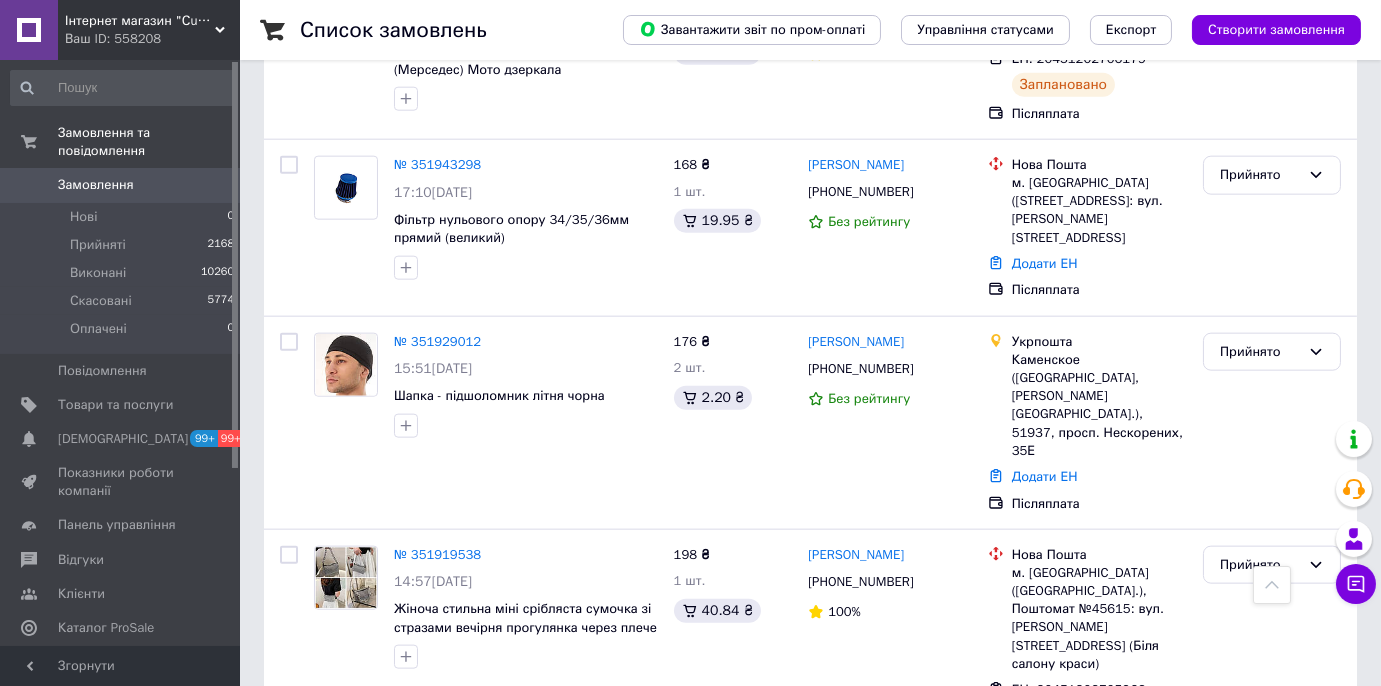 scroll, scrollTop: 4909, scrollLeft: 0, axis: vertical 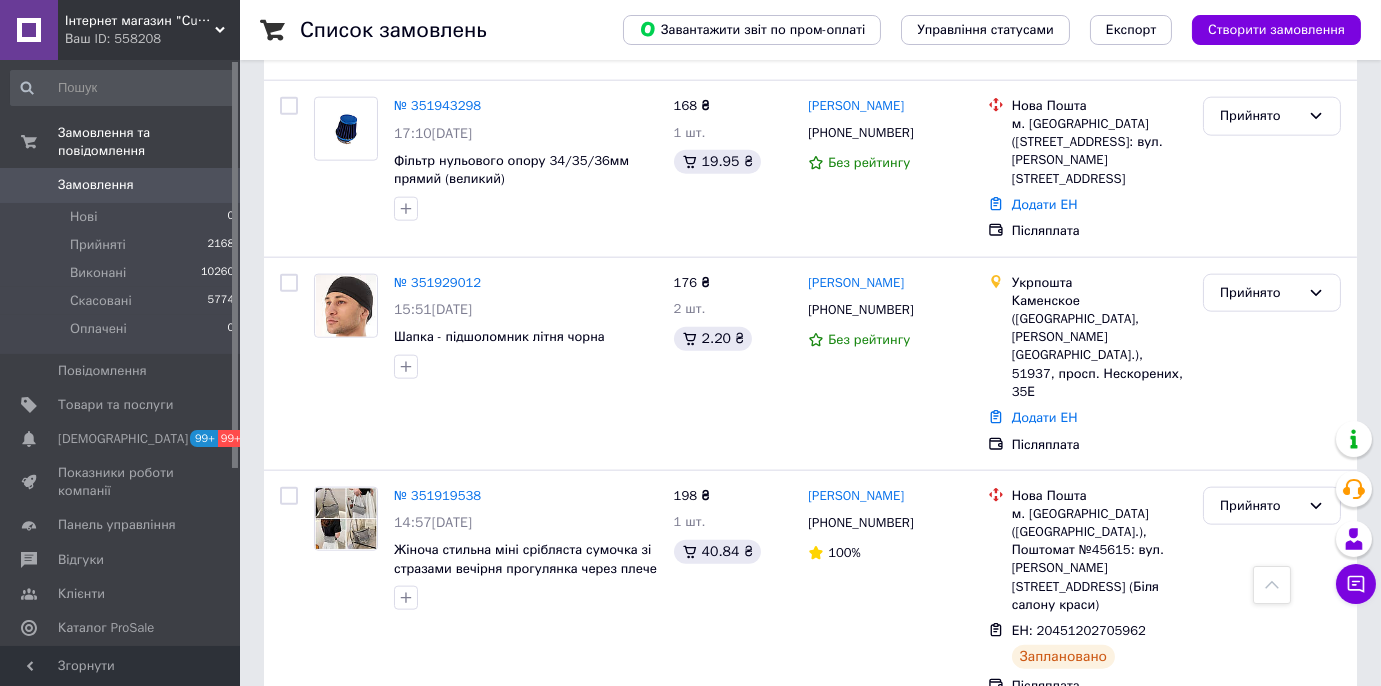 click on "Список замовлень   Завантажити звіт по пром-оплаті Управління статусами Експорт Створити замовлення Фільтри Збережені фільтри: Усі (18202) Замовлення Cума Покупець Доставка та оплата Статус Згенеруйте або додайте ЕН у замовлення, щоб отримати оплату № 352019376 09:53, 10.07.2025 Рукавички для мото жіночі рожеві Мотоциклетні із захистом кістяшок розмір М 3 товара у замовленні 424,20 ₴ 1 пара 4 шт. 61.56 ₴ Микола Гордей +380668614840 98% Нова Пошта Вознесенськ, №3 (до 30 кг на одне місце): вул. Соборності, 34А Додати ЕН Пром-оплата Прийнято Оплачено № 352018828 09:49, 10.07.2025 228 ₴ 1 шт. 34.17 ₴ +380932092854" at bounding box center [810, 5403] 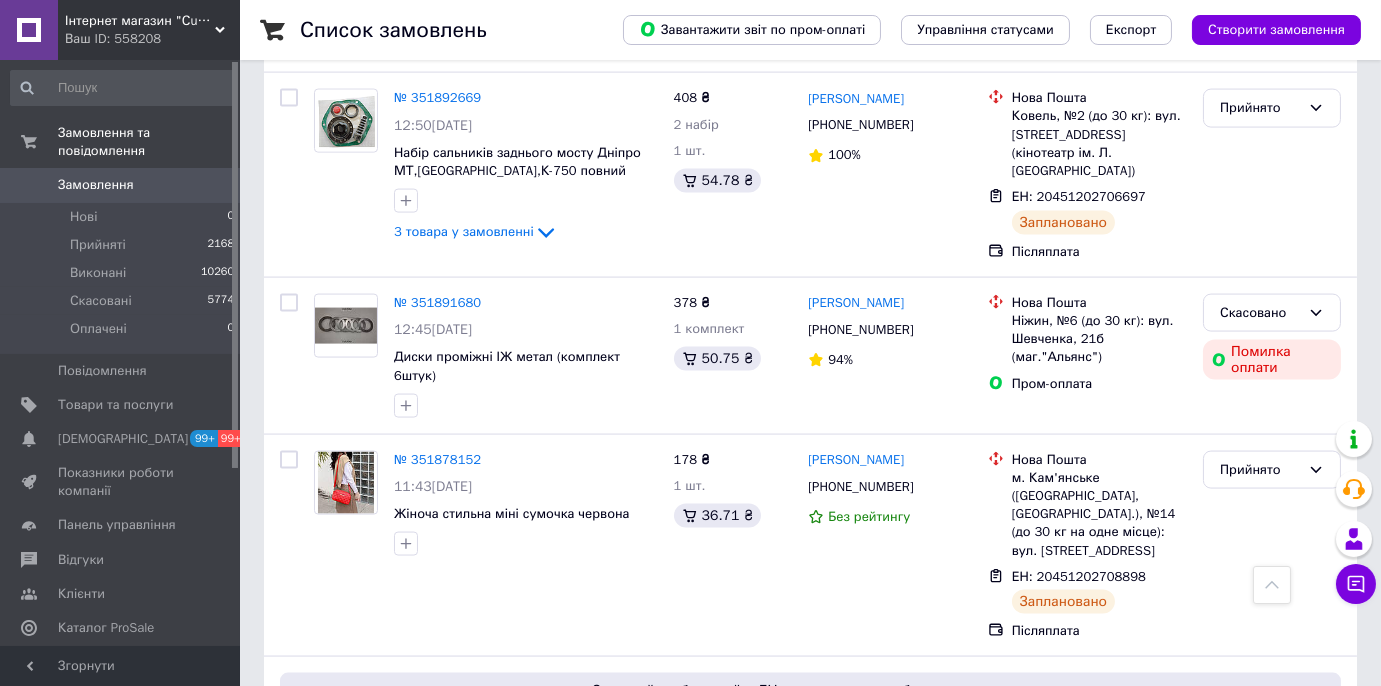 scroll, scrollTop: 6159, scrollLeft: 0, axis: vertical 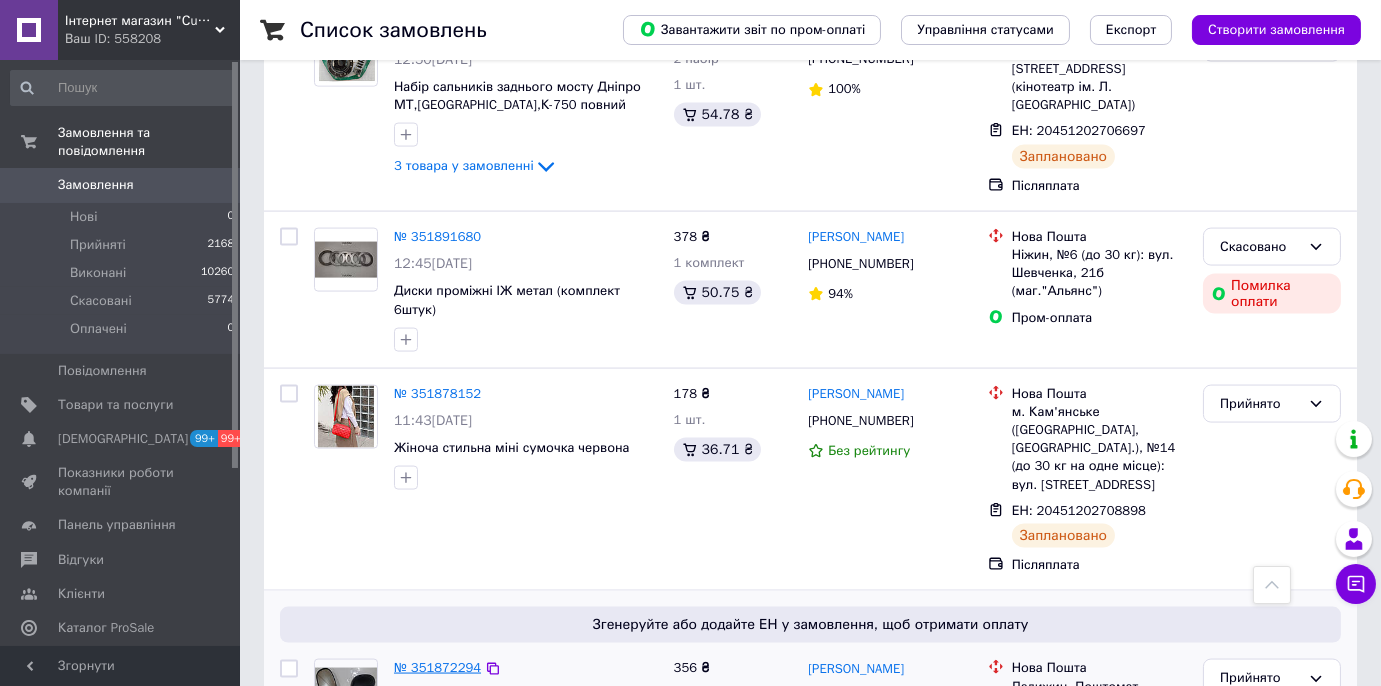 click on "№ 351872294" at bounding box center (437, 667) 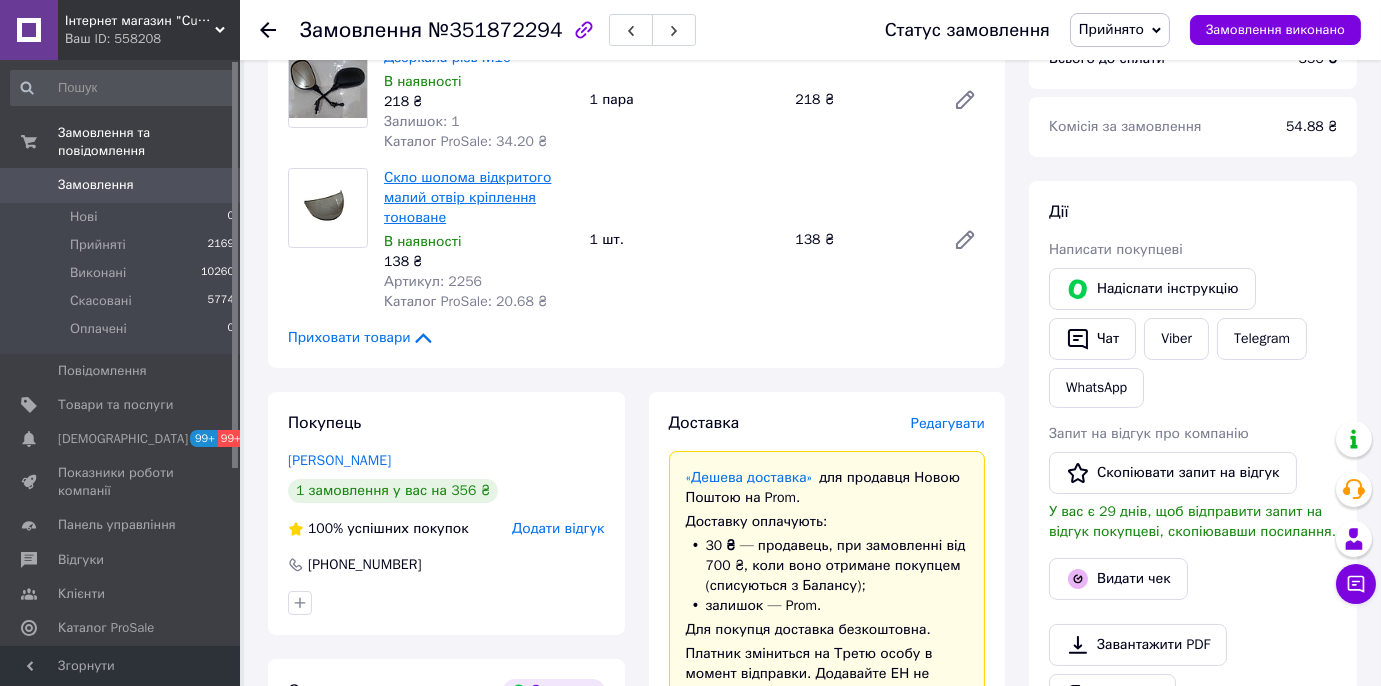 scroll, scrollTop: 94, scrollLeft: 0, axis: vertical 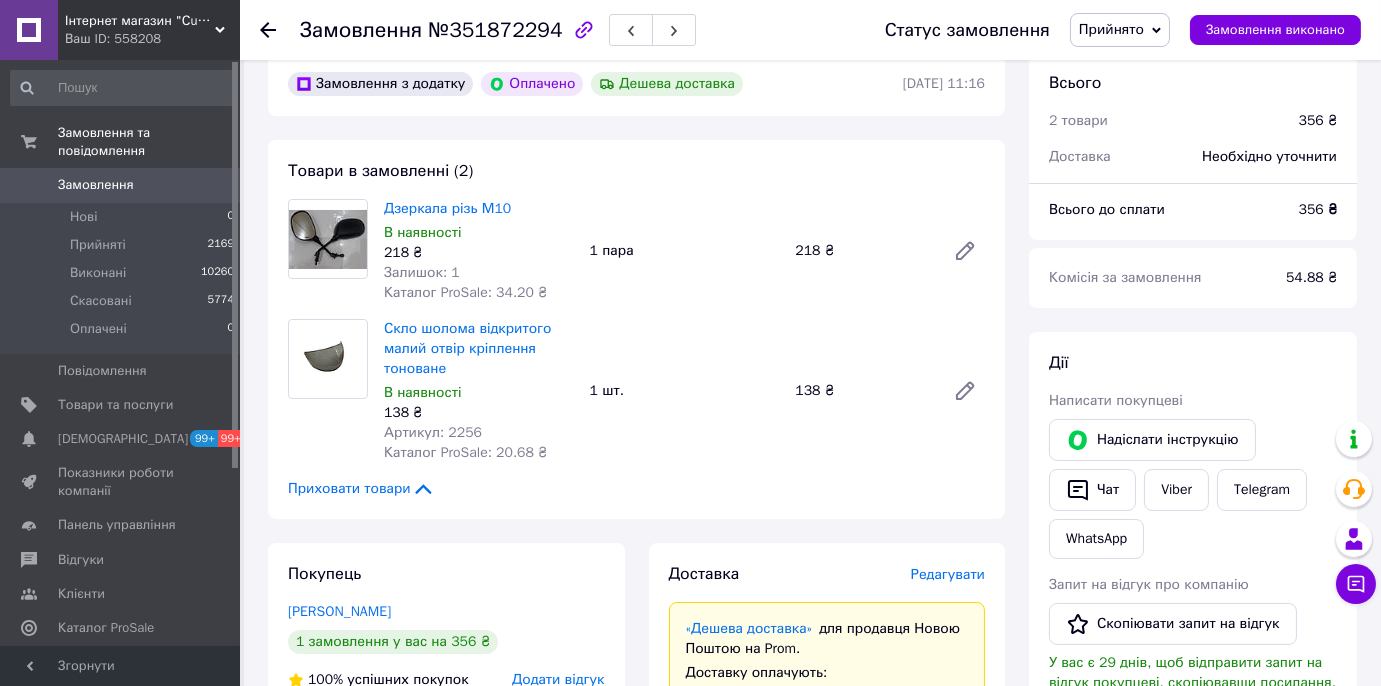 click on "Всього 2 товари 356 ₴ Доставка Необхідно уточнити Всього до сплати 356 ₴ Комісія за замовлення 54.88 ₴ Дії Написати покупцеві   Надіслати інструкцію   Чат Viber Telegram WhatsApp Запит на відгук про компанію   Скопіювати запит на відгук У вас є 29 днів, щоб відправити запит на відгук покупцеві, скопіювавши посилання.   Видати чек   Завантажити PDF   Друк PDF   Повернути гроші покупцеві Мітки Особисті нотатки, які бачите лише ви. З їх допомогою можна фільтрувати замовлення Примітки Залишилося 300 символів Очистити Зберегти" at bounding box center [1193, 924] 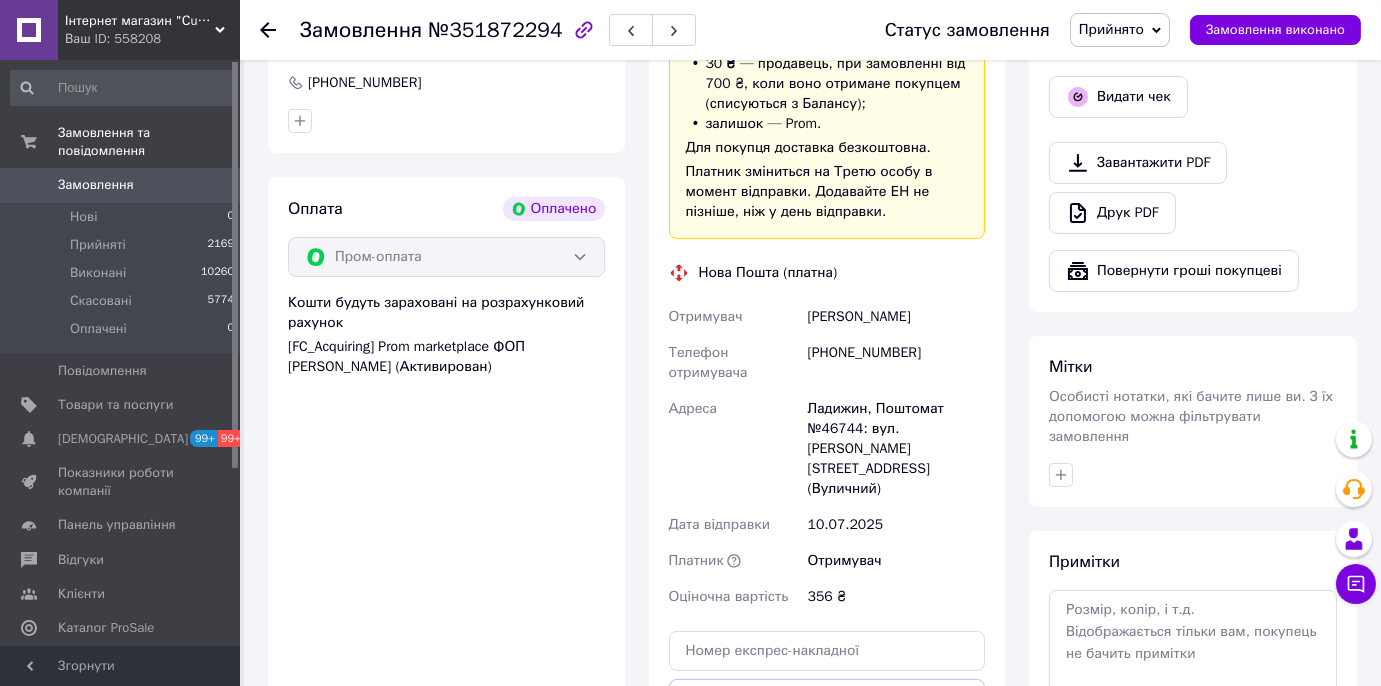scroll, scrollTop: 730, scrollLeft: 0, axis: vertical 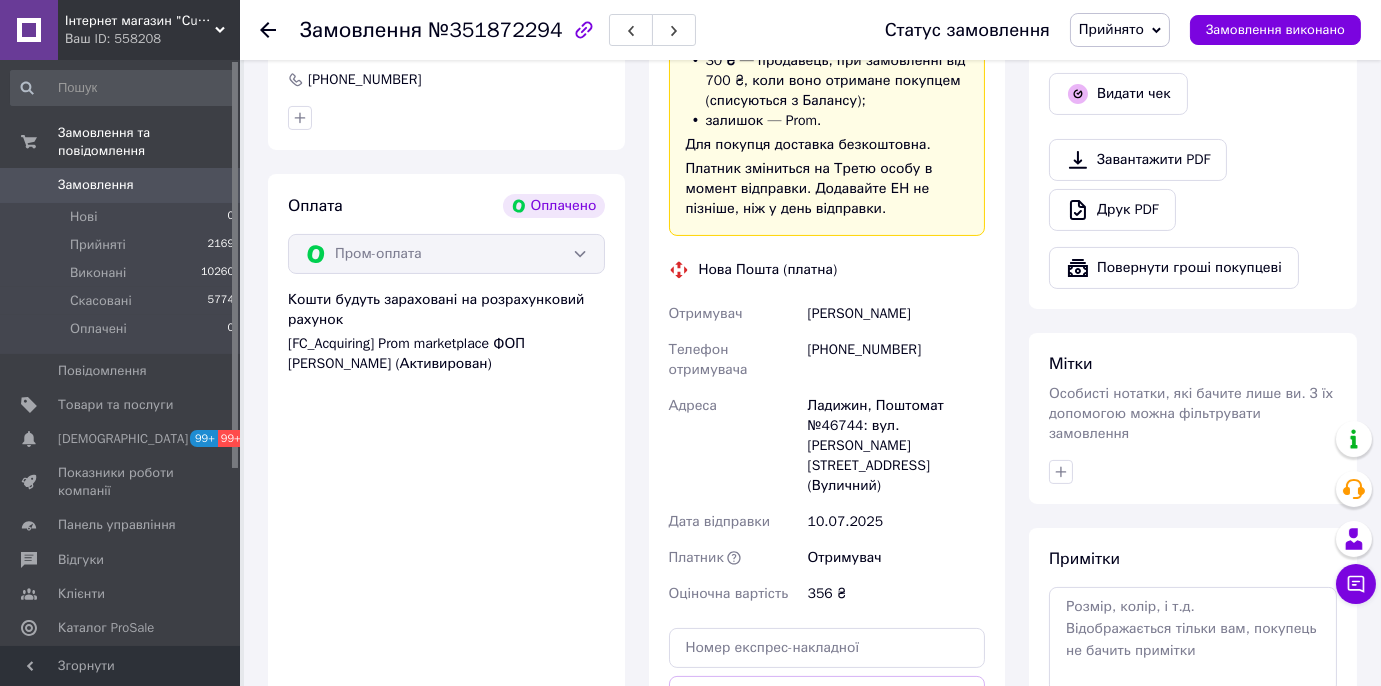 click on "Оплата Оплачено Пром-оплата Кошти будуть зараховані на розрахунковий рахунок [FC_Acquiring] Prom marketplace ФОП Склярова Аліна Едуардівна (Активирован)" at bounding box center (446, 499) 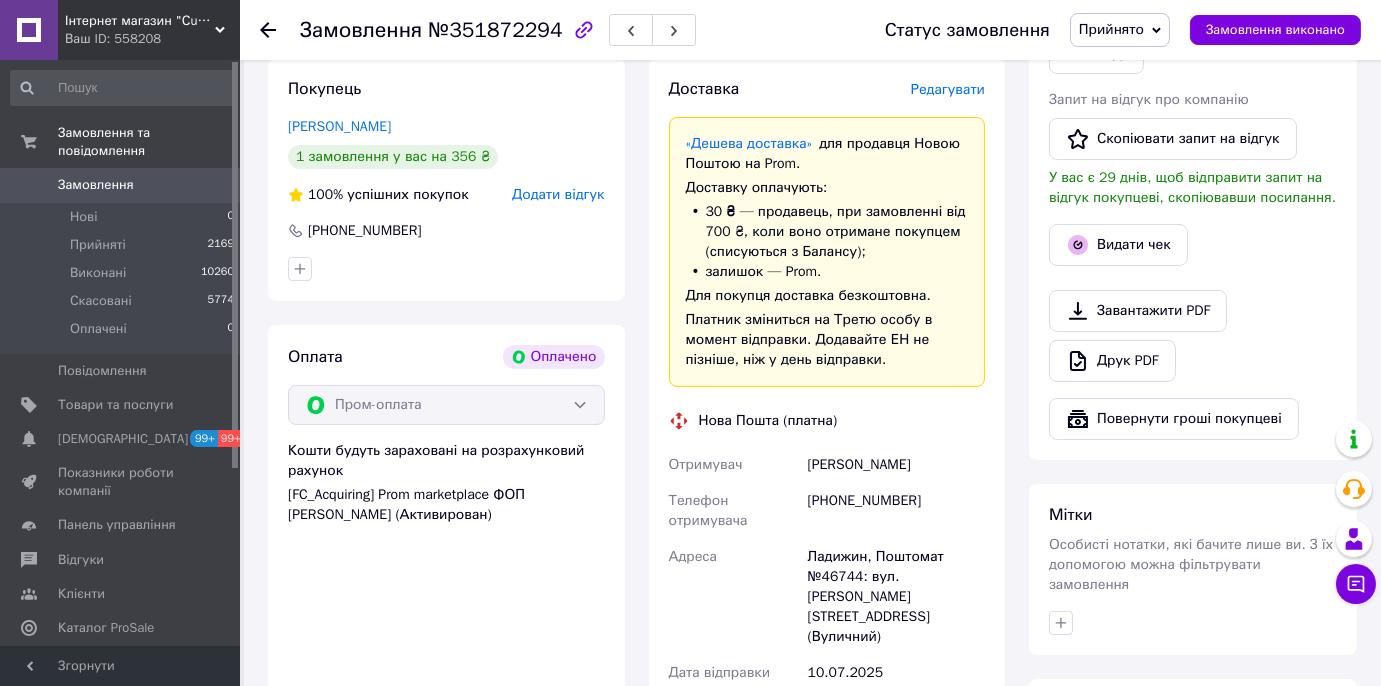 scroll, scrollTop: 458, scrollLeft: 0, axis: vertical 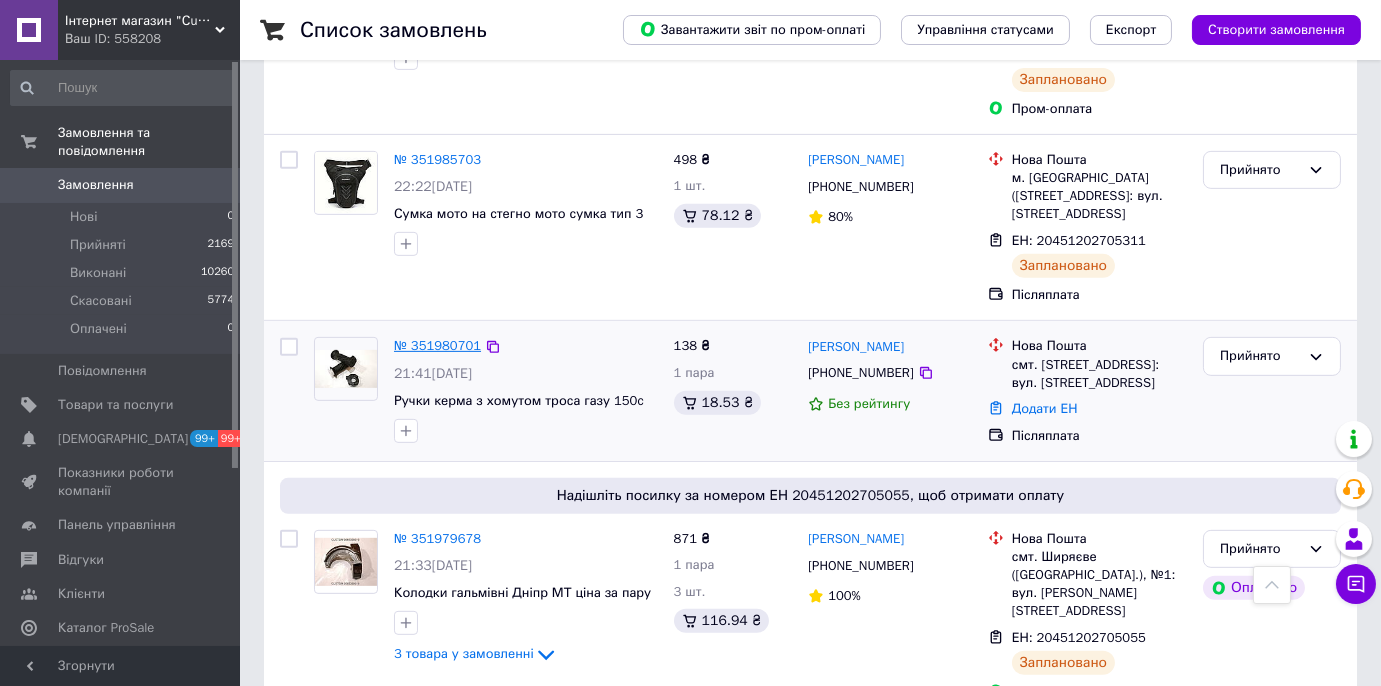 click on "№ 351980701" at bounding box center (437, 345) 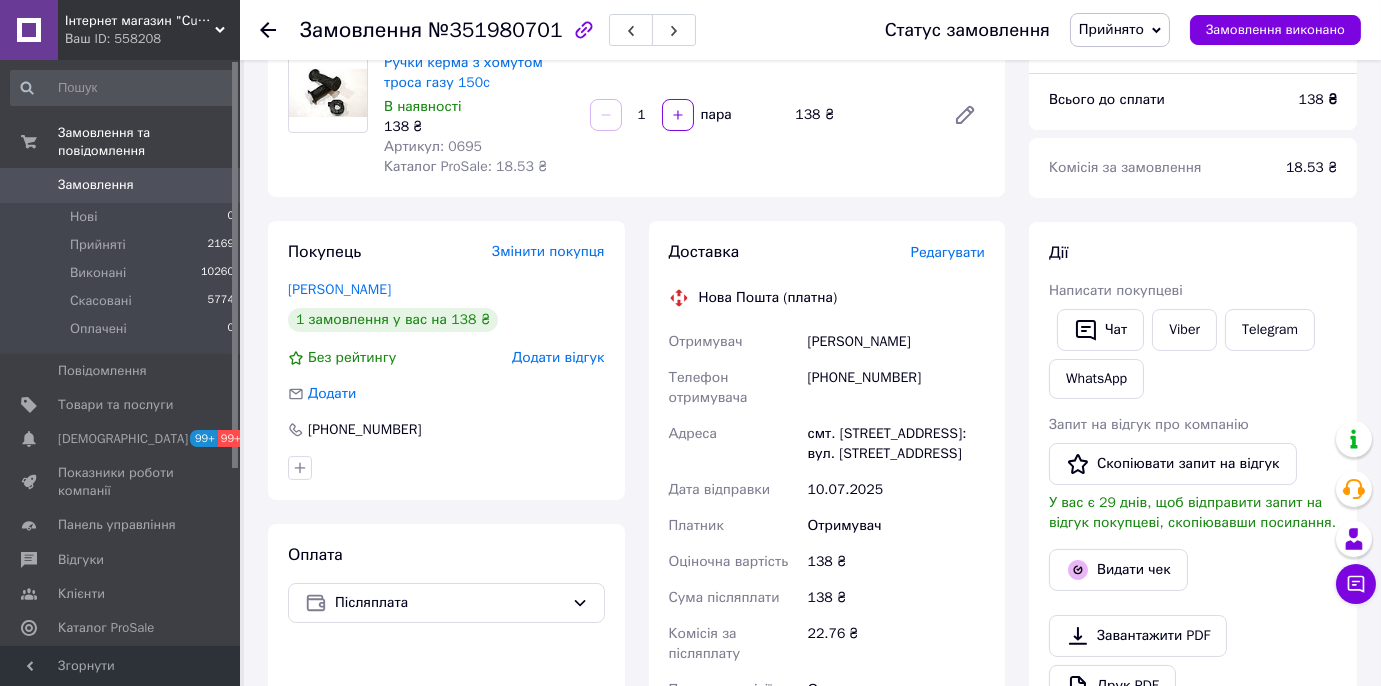 scroll, scrollTop: 0, scrollLeft: 0, axis: both 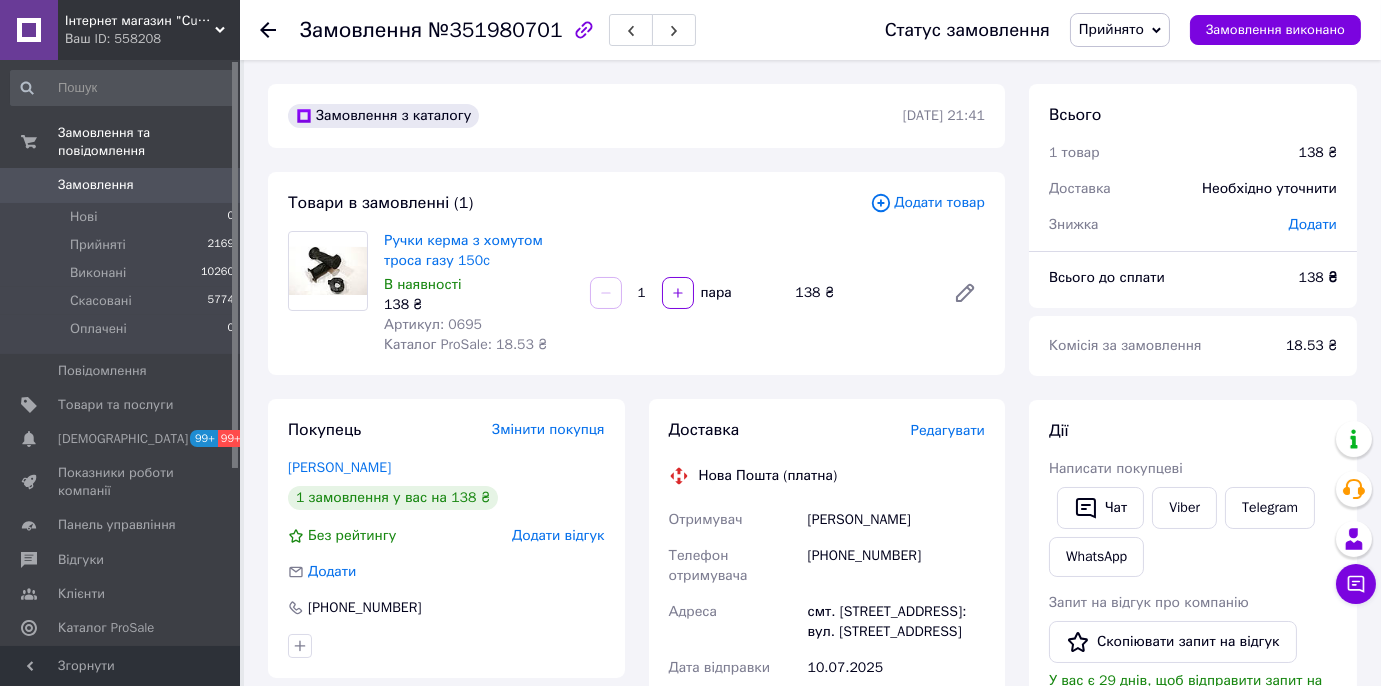 click on "[PHONE_NUMBER]" at bounding box center (446, 608) 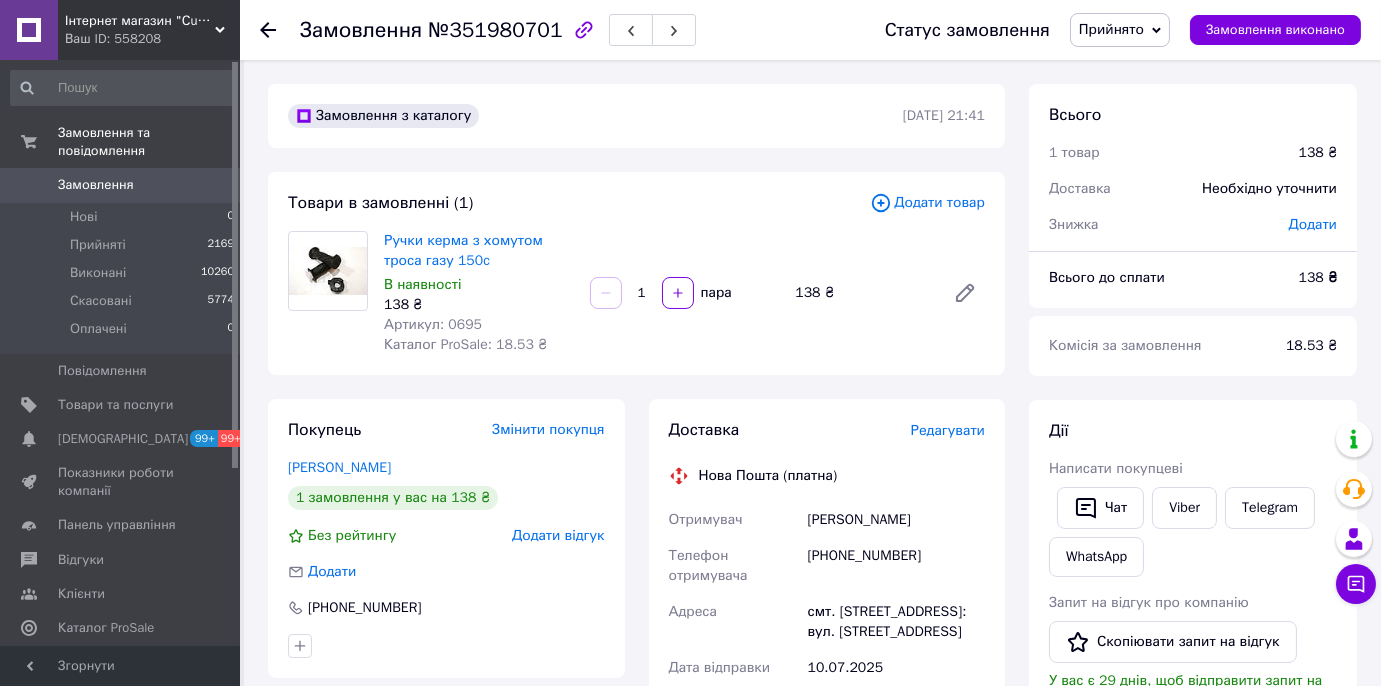 click on "Замовлення з каталогу 09.07.2025 | 21:41 Товари в замовленні (1) Додати товар Ручки керма з хомутом троса газу 150c В наявності 138 ₴ Артикул: 0695 Каталог ProSale: 18.53 ₴  1   пара 138 ₴ Покупець Змінити покупця Якуб Владислав 1 замовлення у вас на 138 ₴ Без рейтингу   Додати відгук Додати +380508022756 Оплата Післяплата Доставка Редагувати Нова Пошта (платна) Отримувач Якуб Владислав Телефон отримувача +380508022756 Адреса смт. Липова Долина, №1: вул. Роменська, 13 Дата відправки 10.07.2025 Платник Отримувач Оціночна вартість 138 ₴ Сума післяплати 138 ₴ Комісія за післяплату 22.76 ₴ Отримувач або <" at bounding box center [636, 761] 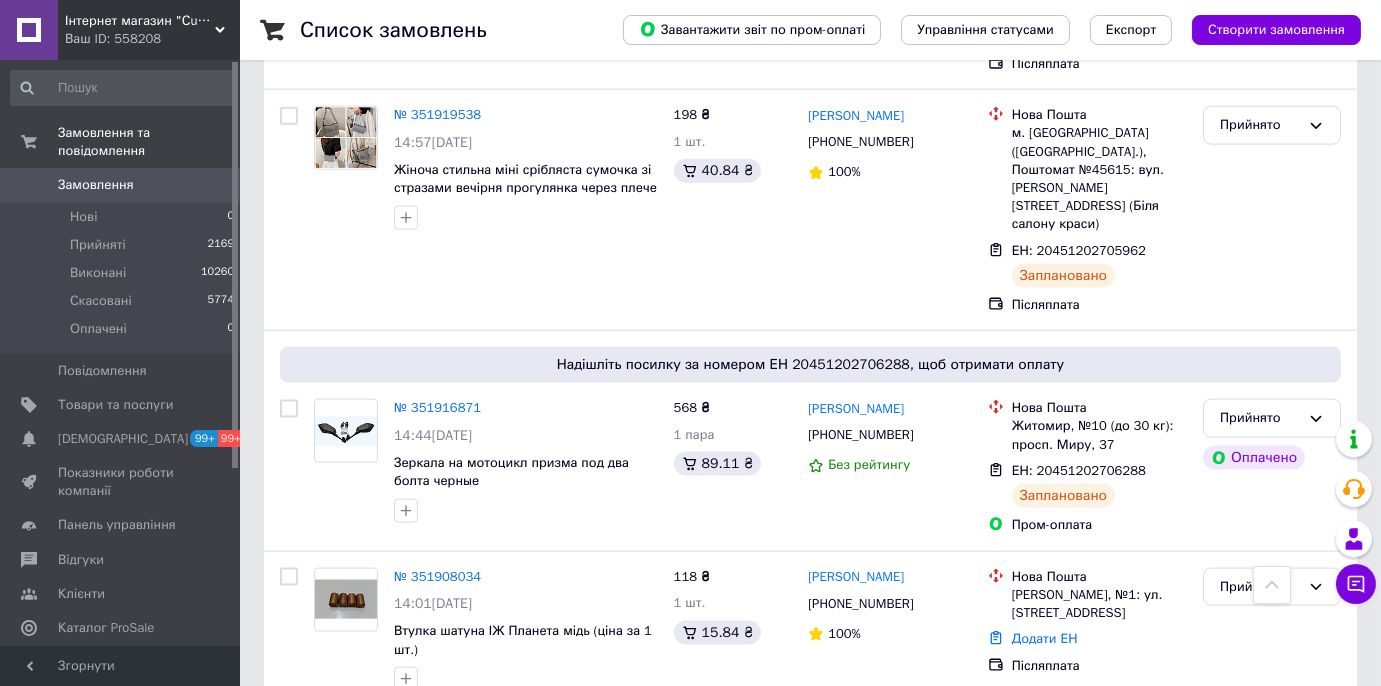 scroll, scrollTop: 5454, scrollLeft: 0, axis: vertical 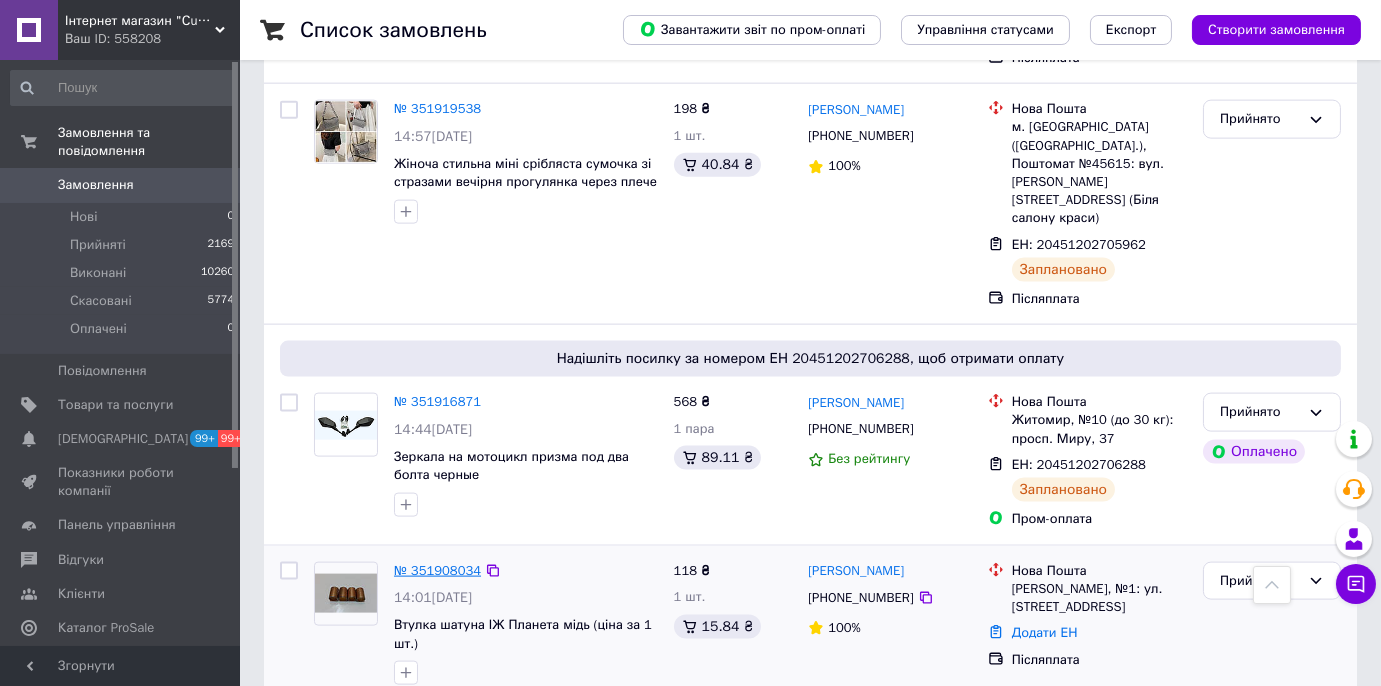 click on "№ 351908034" at bounding box center (437, 570) 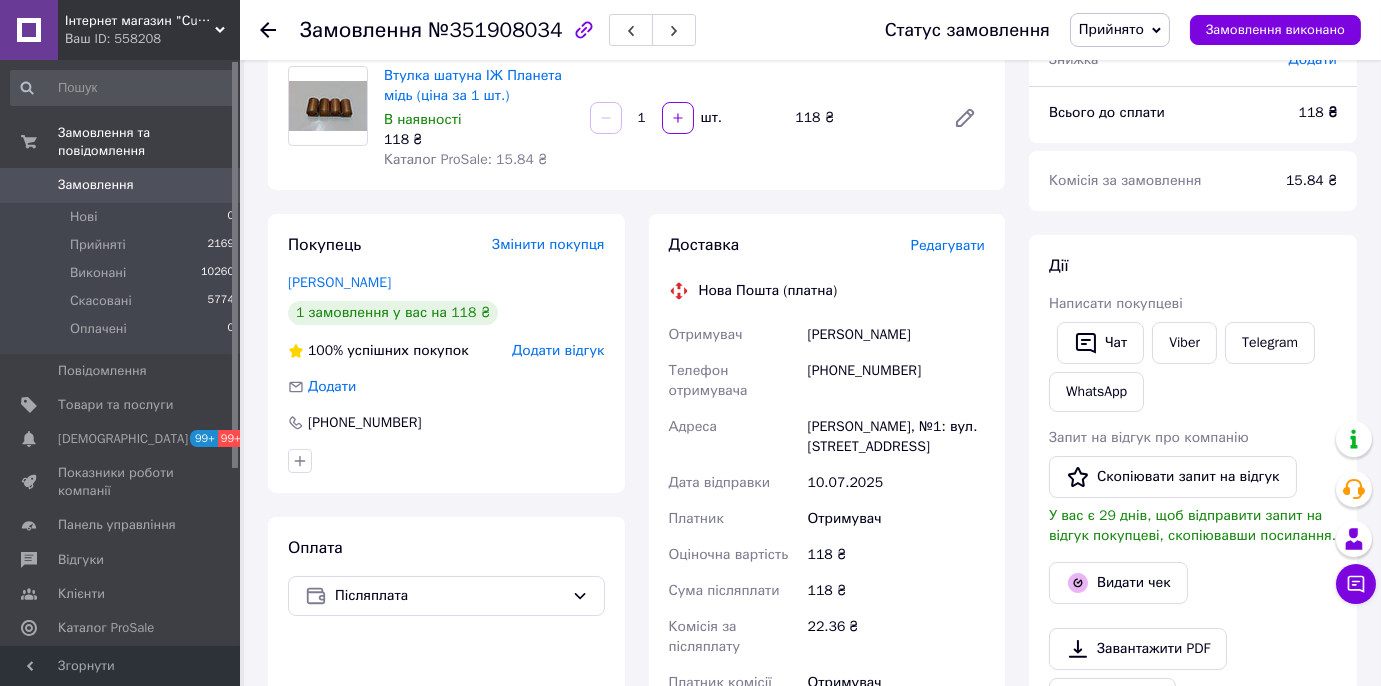 scroll, scrollTop: 115, scrollLeft: 0, axis: vertical 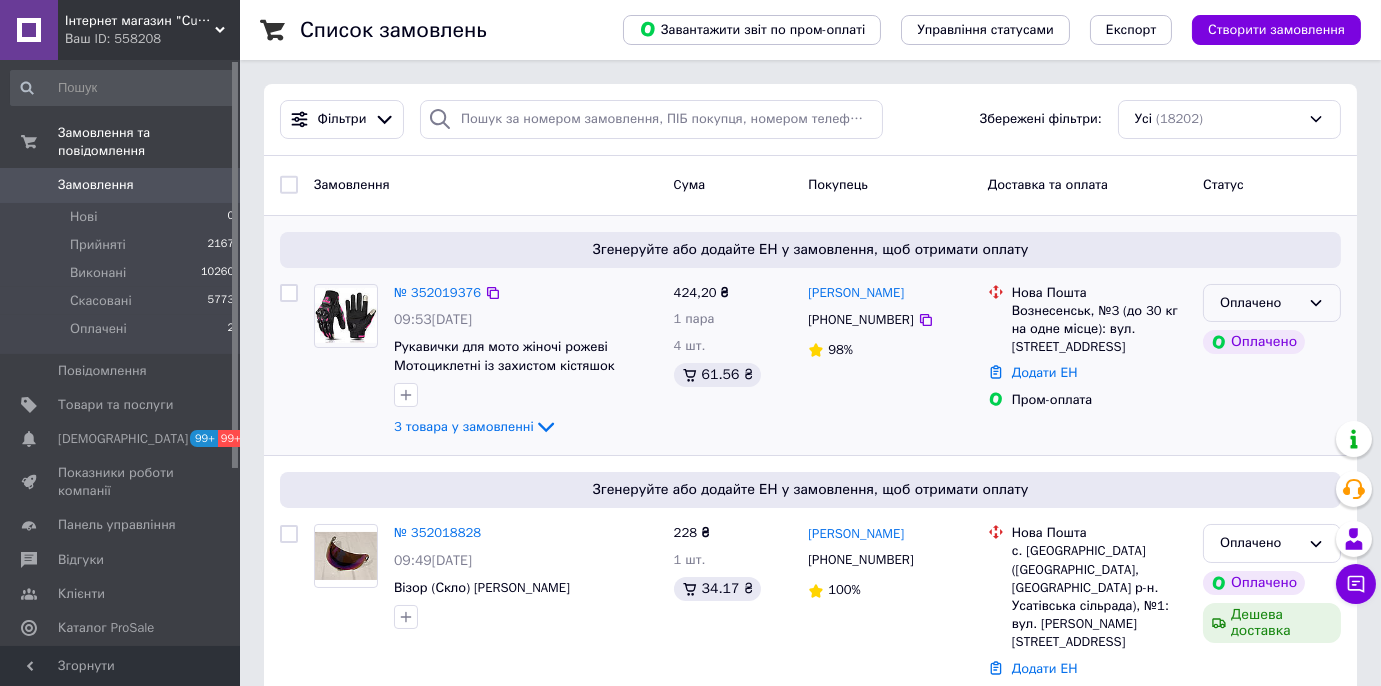 click 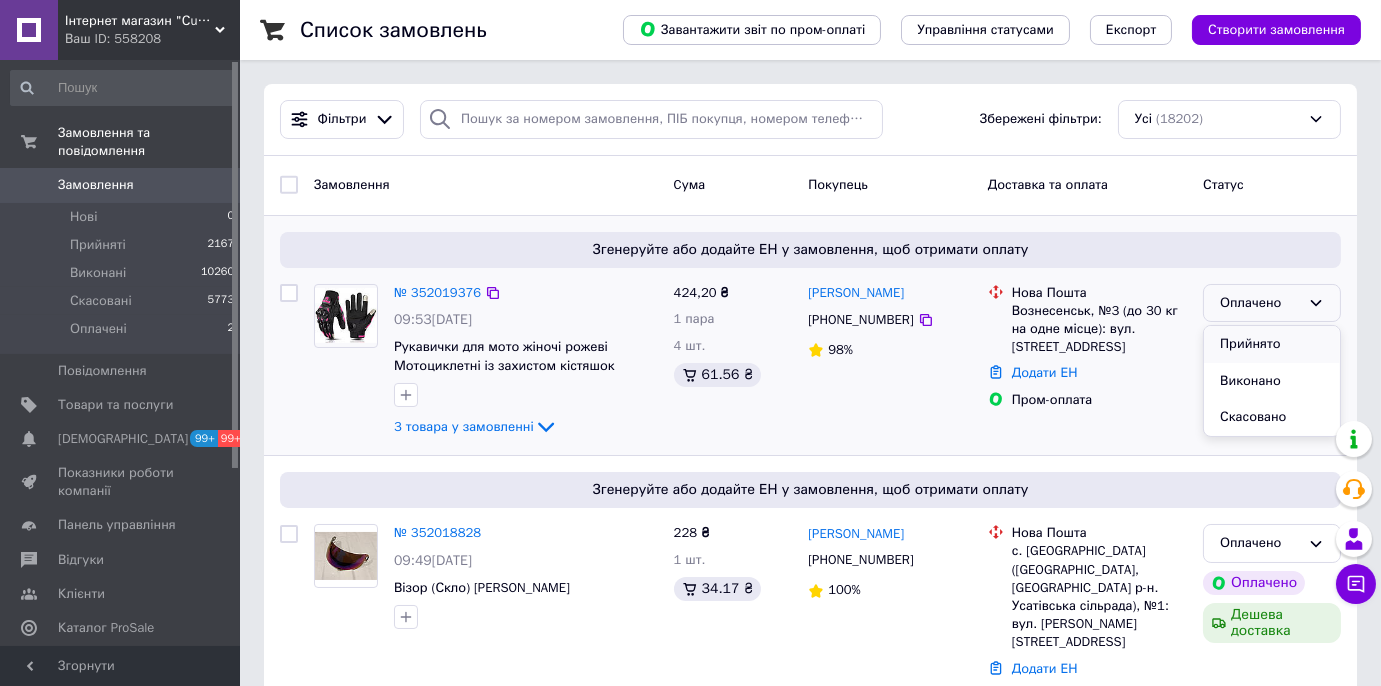 click on "Прийнято" at bounding box center (1272, 344) 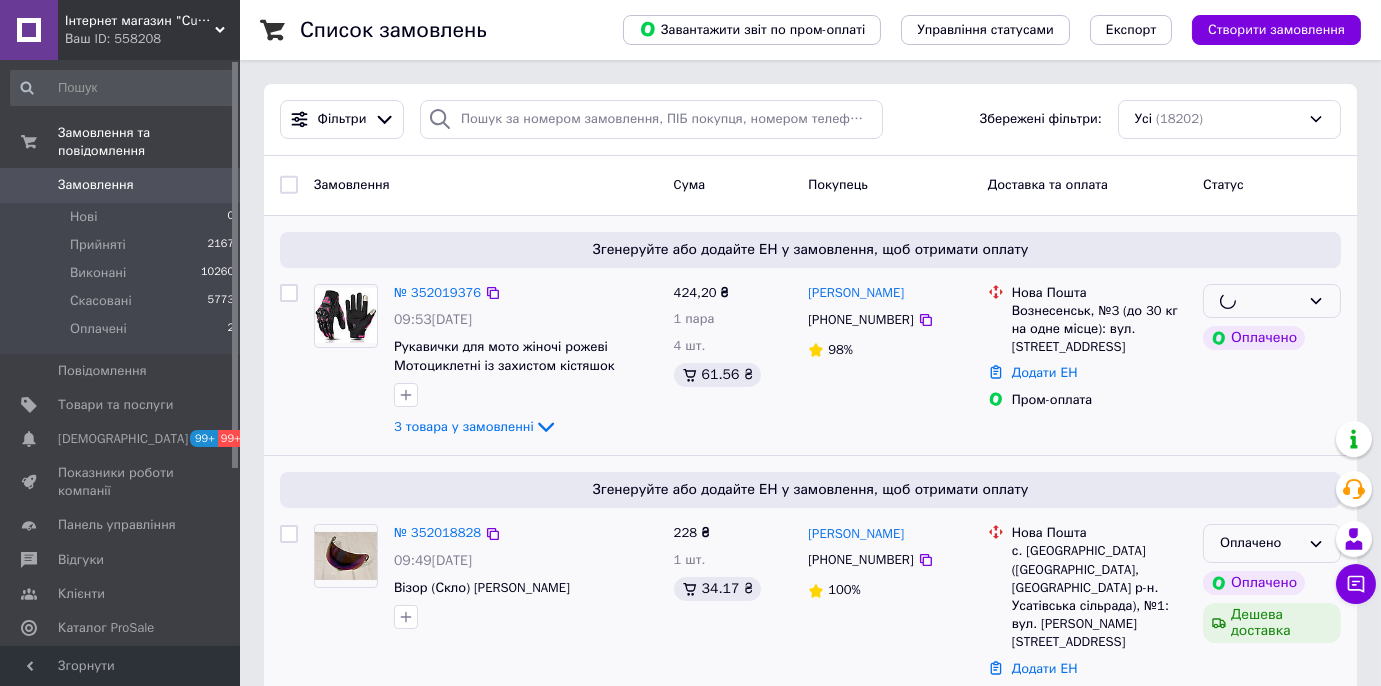 click on "Оплачено" at bounding box center [1260, 543] 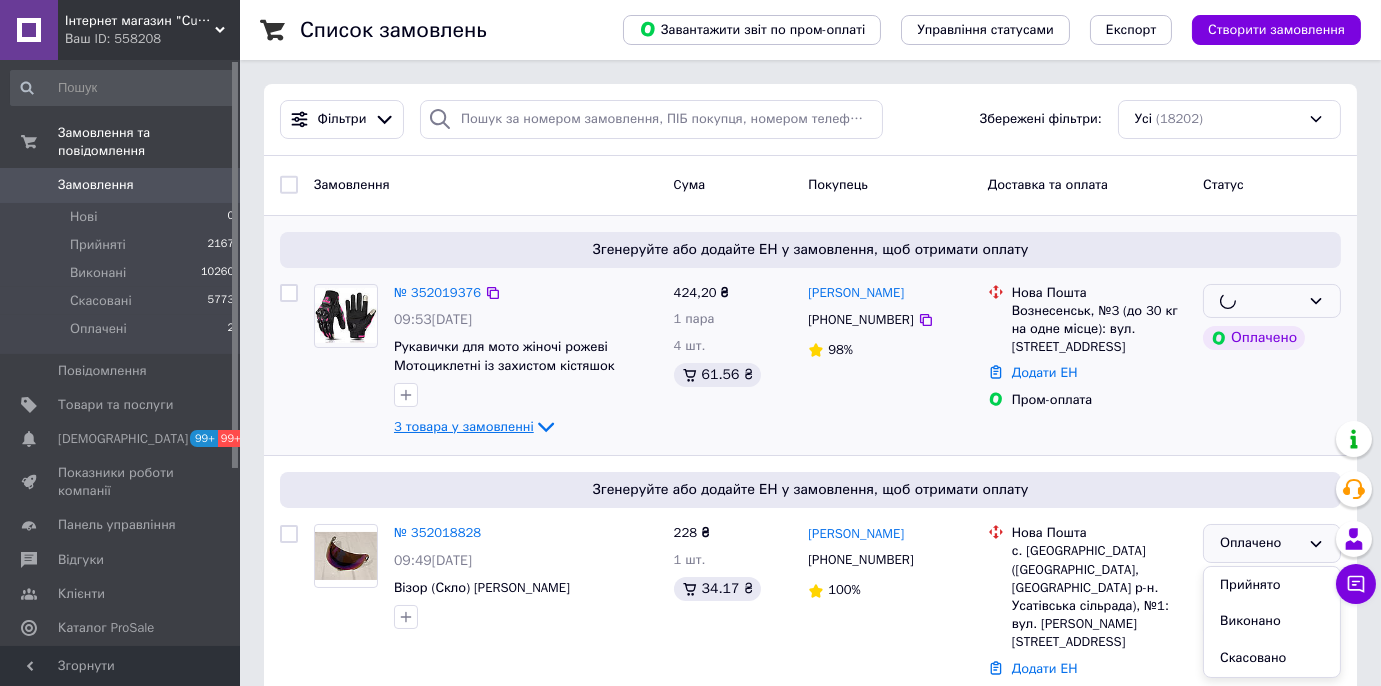 click on "Прийнято" at bounding box center [1272, 585] 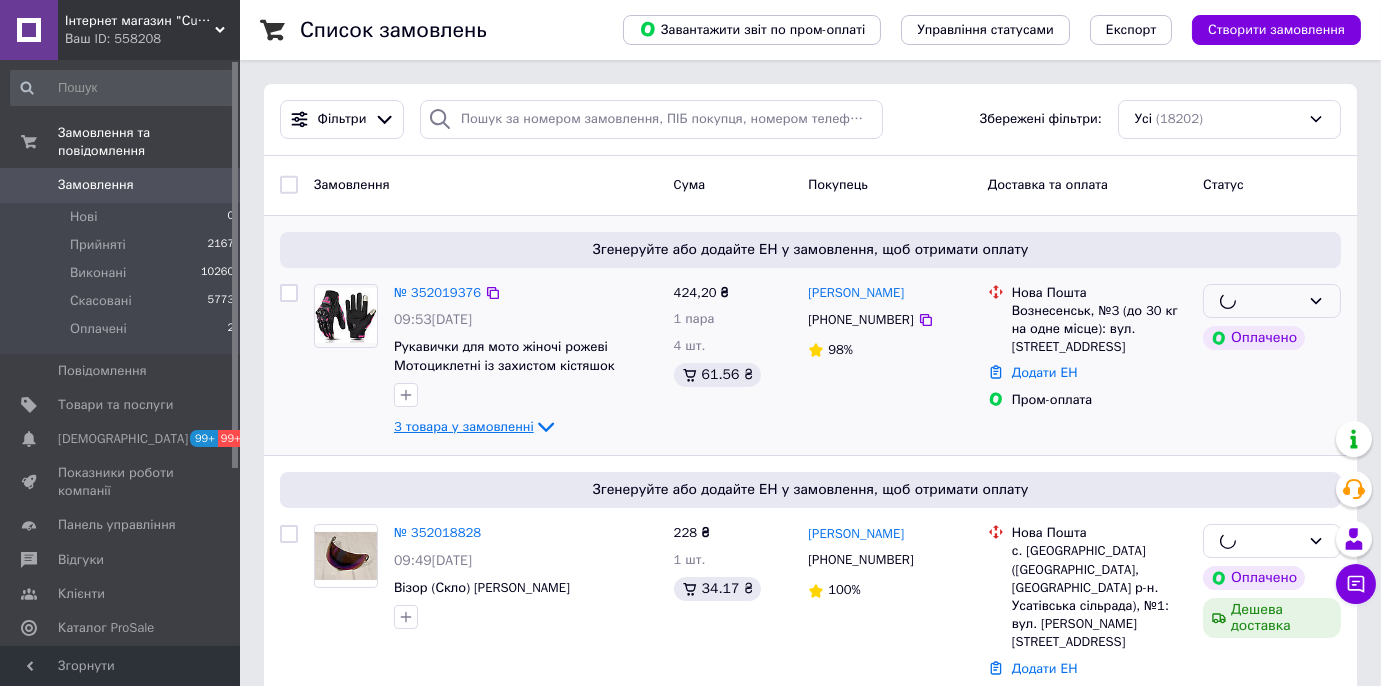 click 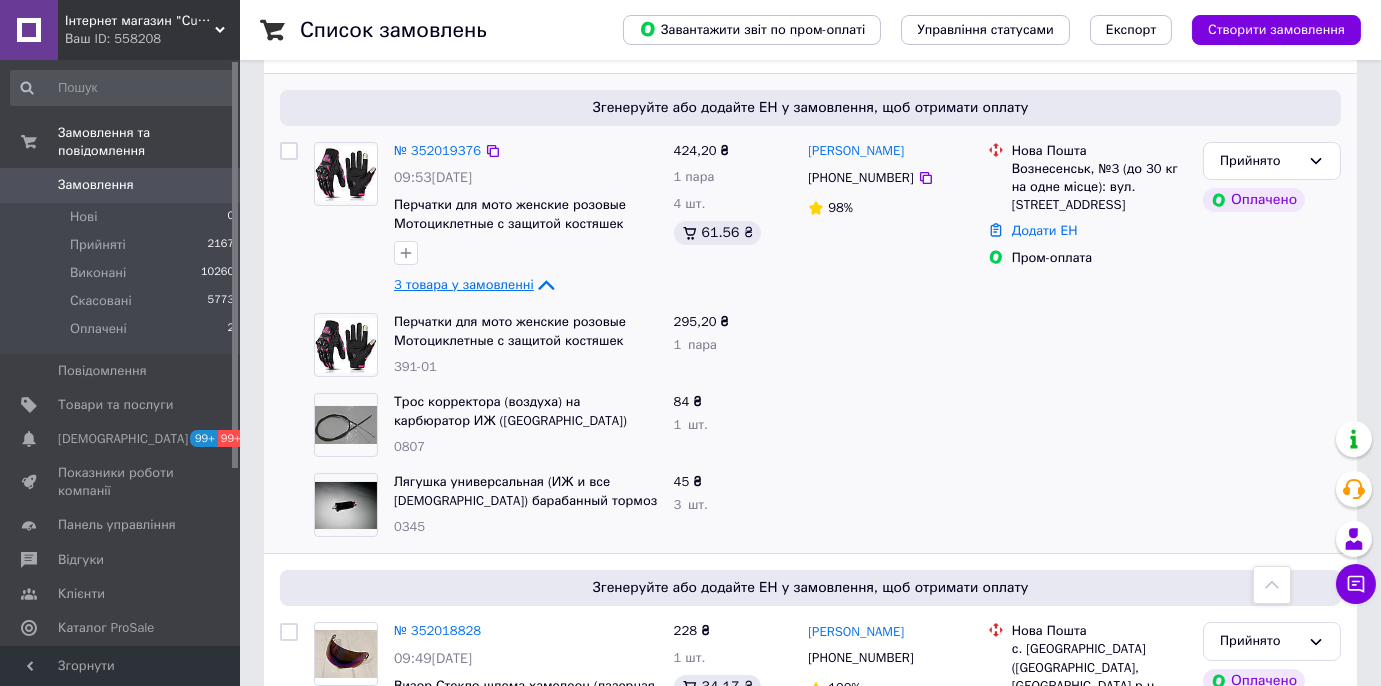 scroll, scrollTop: 90, scrollLeft: 0, axis: vertical 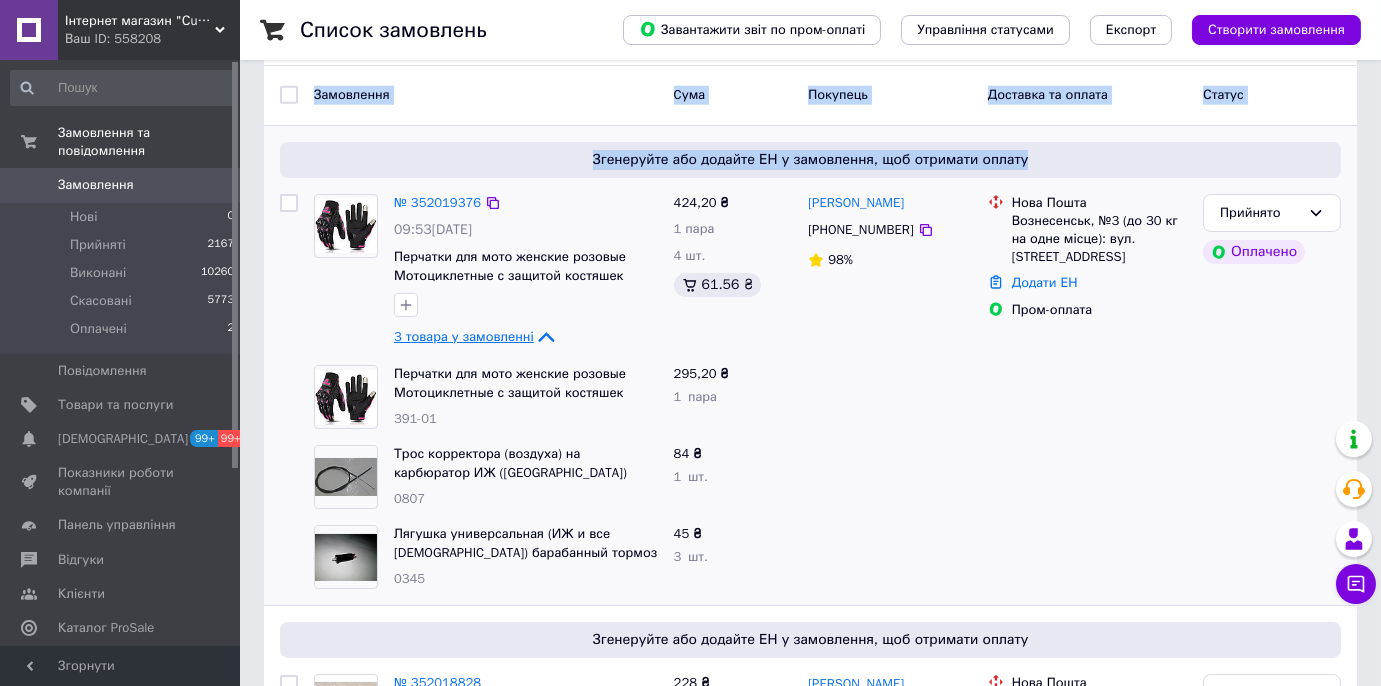 drag, startPoint x: 1380, startPoint y: 22, endPoint x: 1391, endPoint y: 67, distance: 46.32494 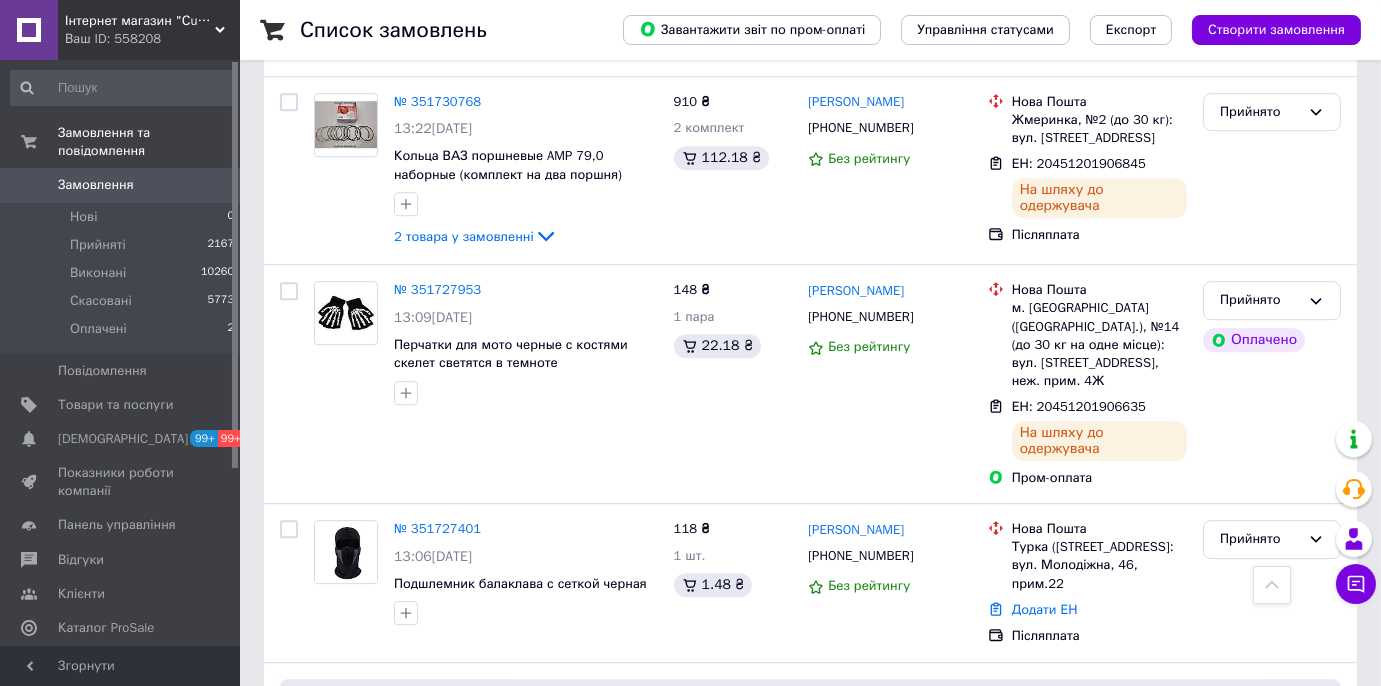 scroll, scrollTop: 12914, scrollLeft: 0, axis: vertical 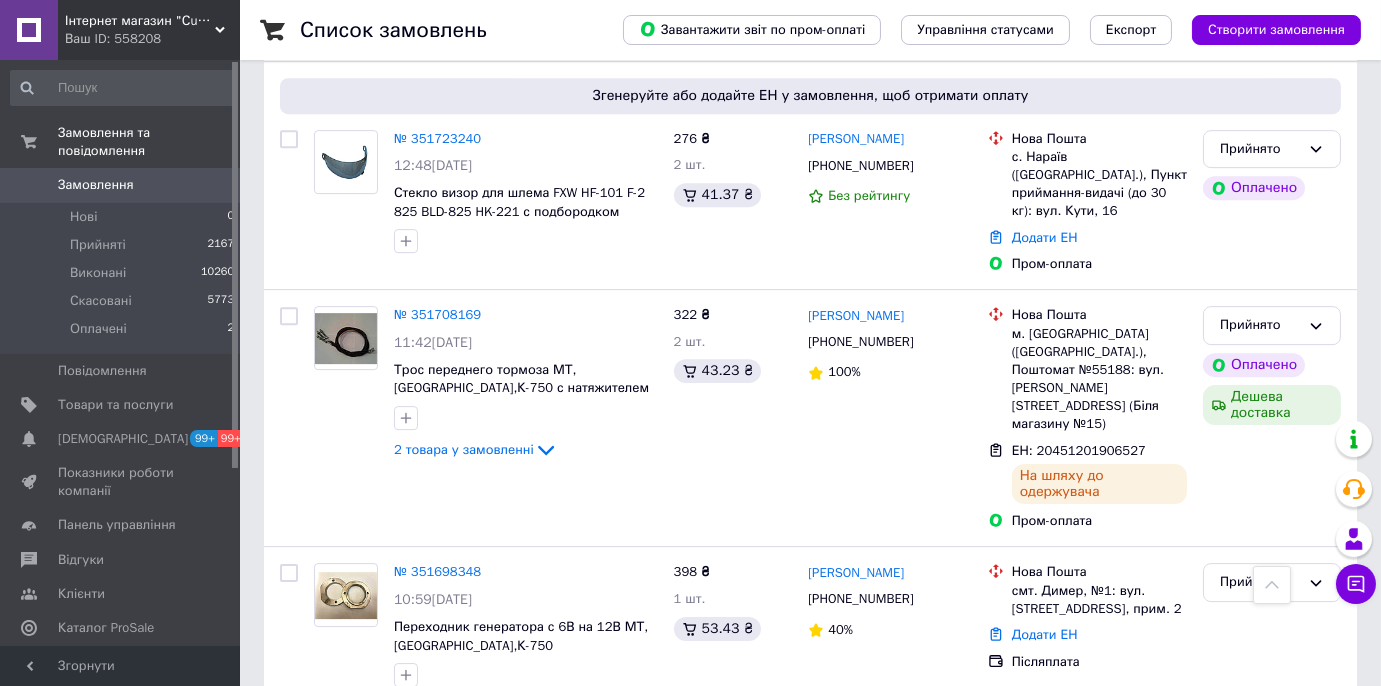 click on "№ 351686040" at bounding box center [437, 931] 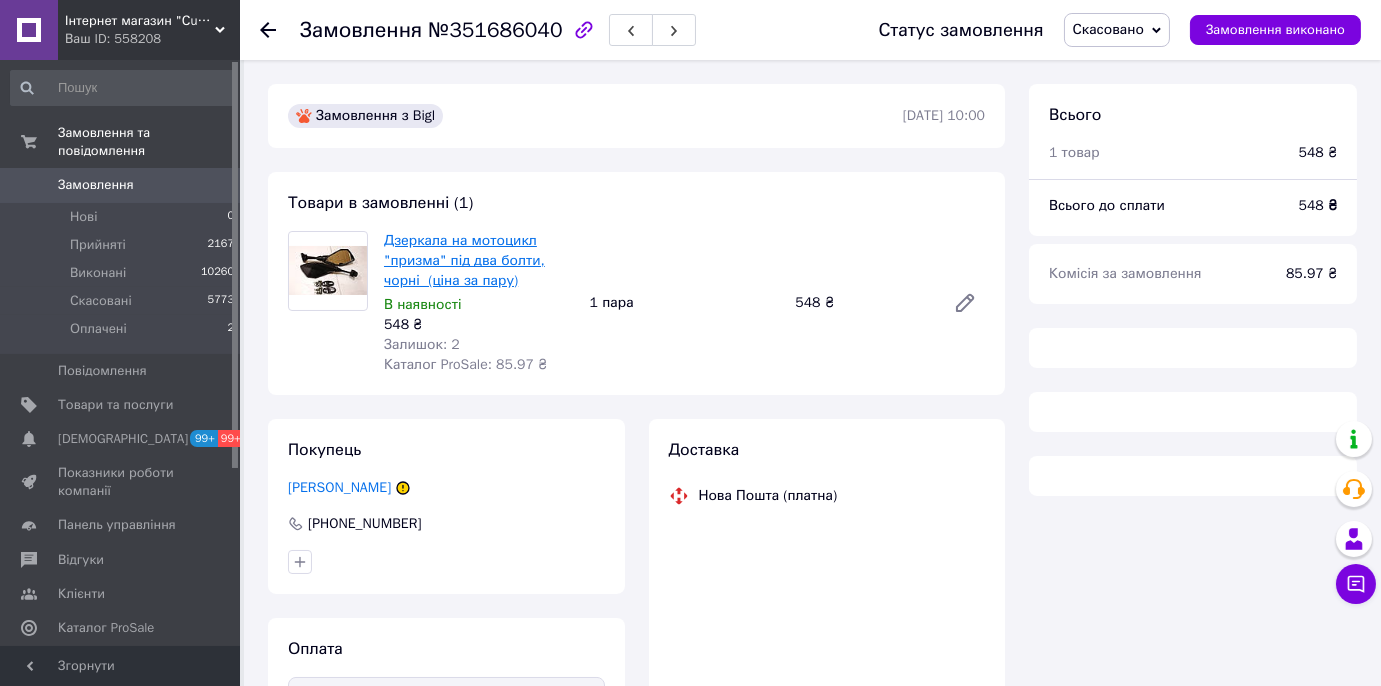 click on "Товари в замовленні (1) Дзеркала на мотоцикл "призма" під два болти, чорні  (ціна за пару) В наявності 548 ₴ Залишок: 2 Каталог ProSale: 85.97 ₴  1 пара 548 ₴" at bounding box center [636, 283] 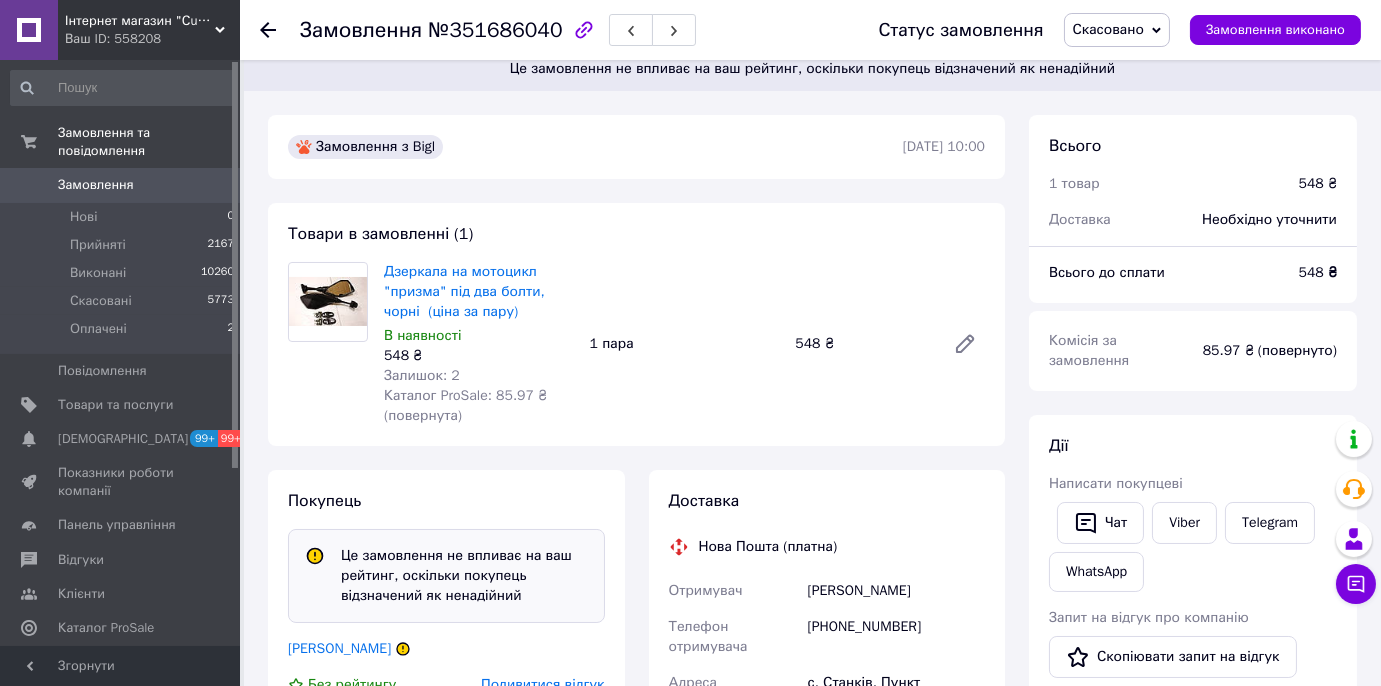 scroll, scrollTop: 0, scrollLeft: 0, axis: both 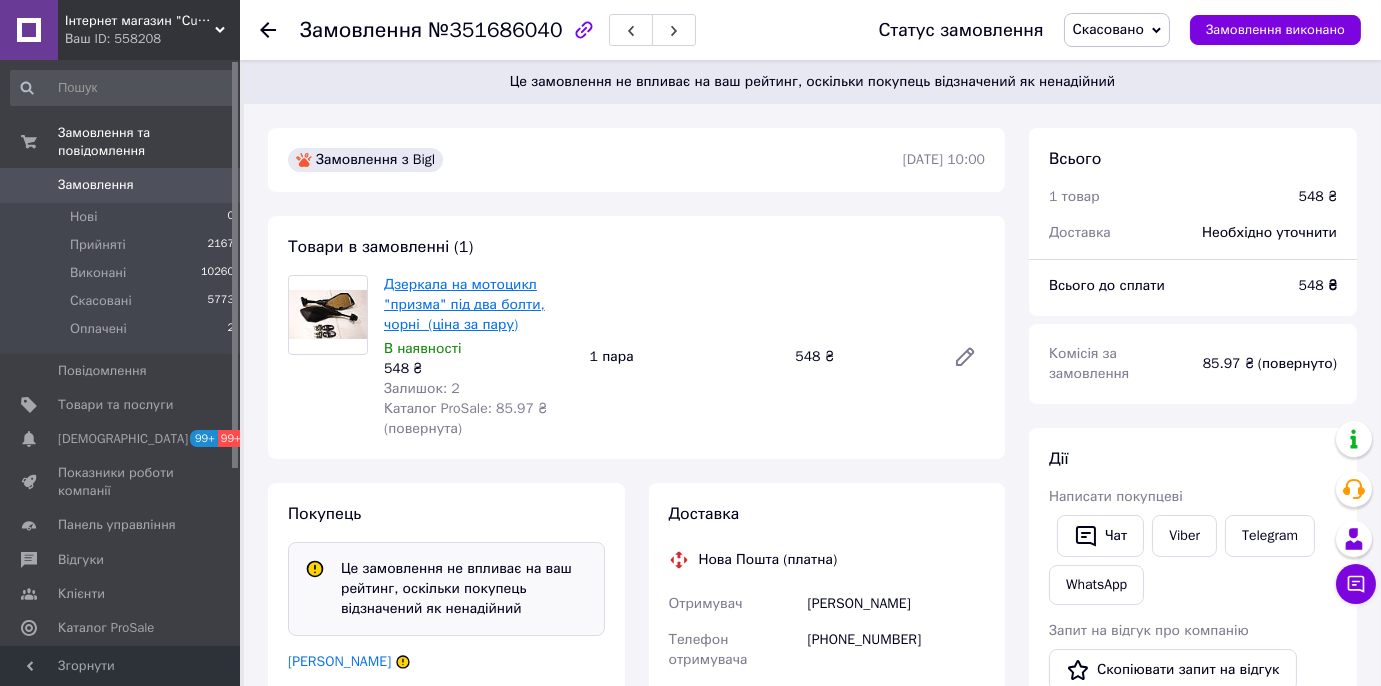 click on "Дзеркала на мотоцикл "призма" під два болти, чорні  (ціна за пару)" at bounding box center (464, 304) 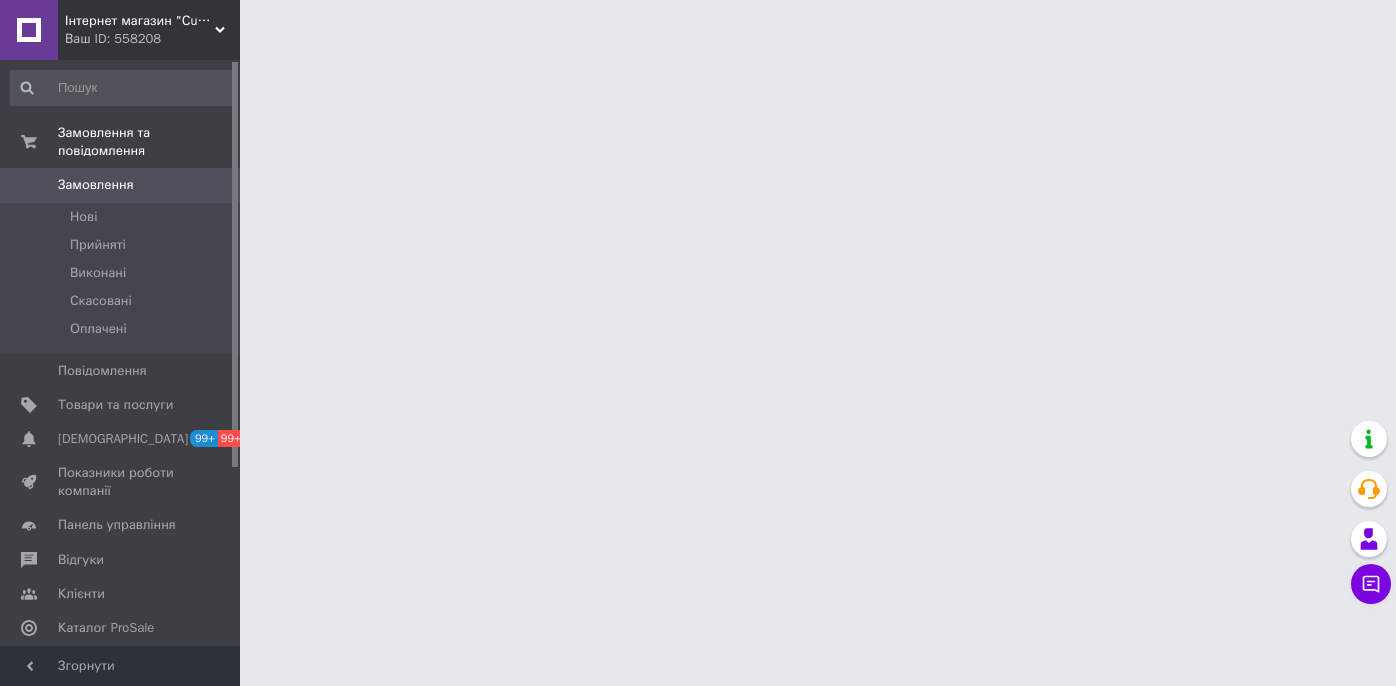 scroll, scrollTop: 0, scrollLeft: 0, axis: both 